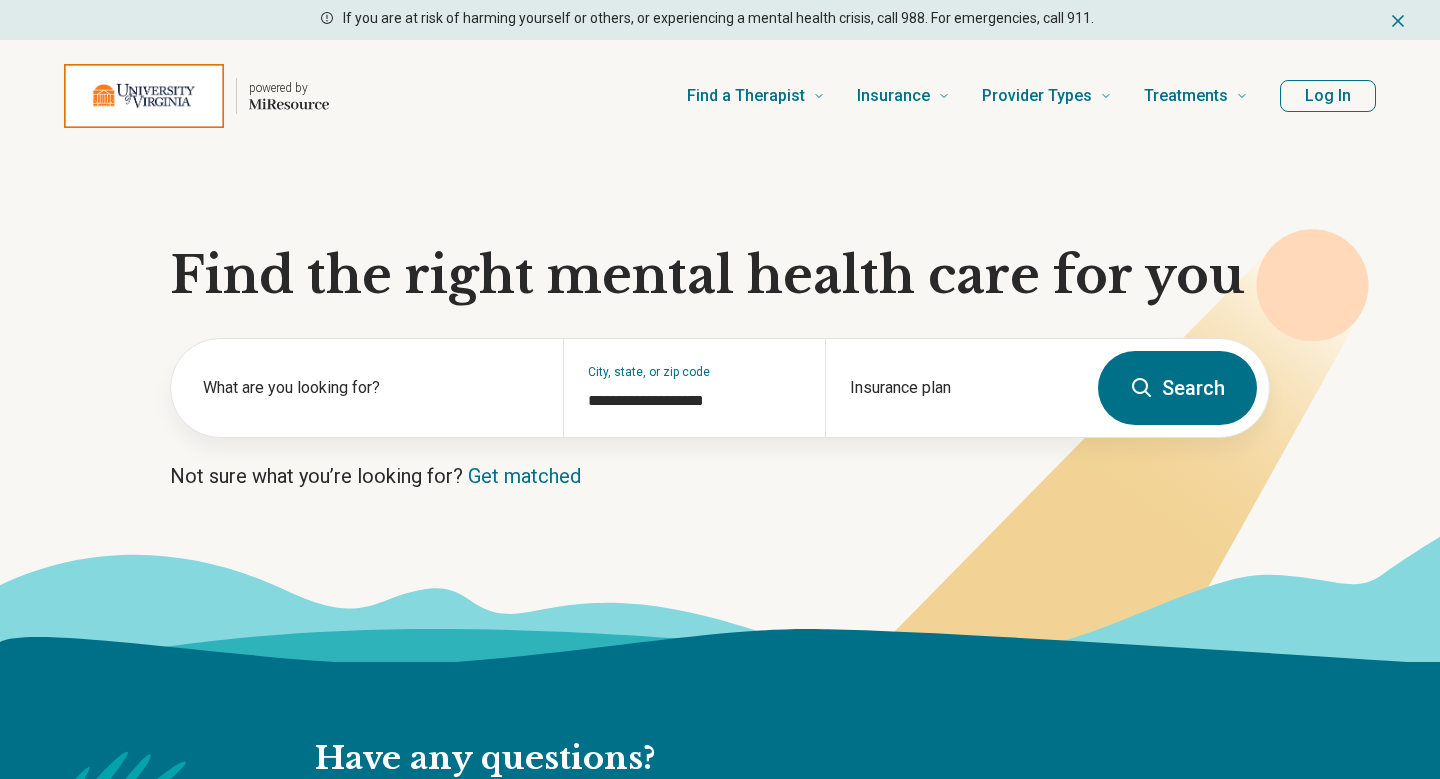 scroll, scrollTop: 0, scrollLeft: 0, axis: both 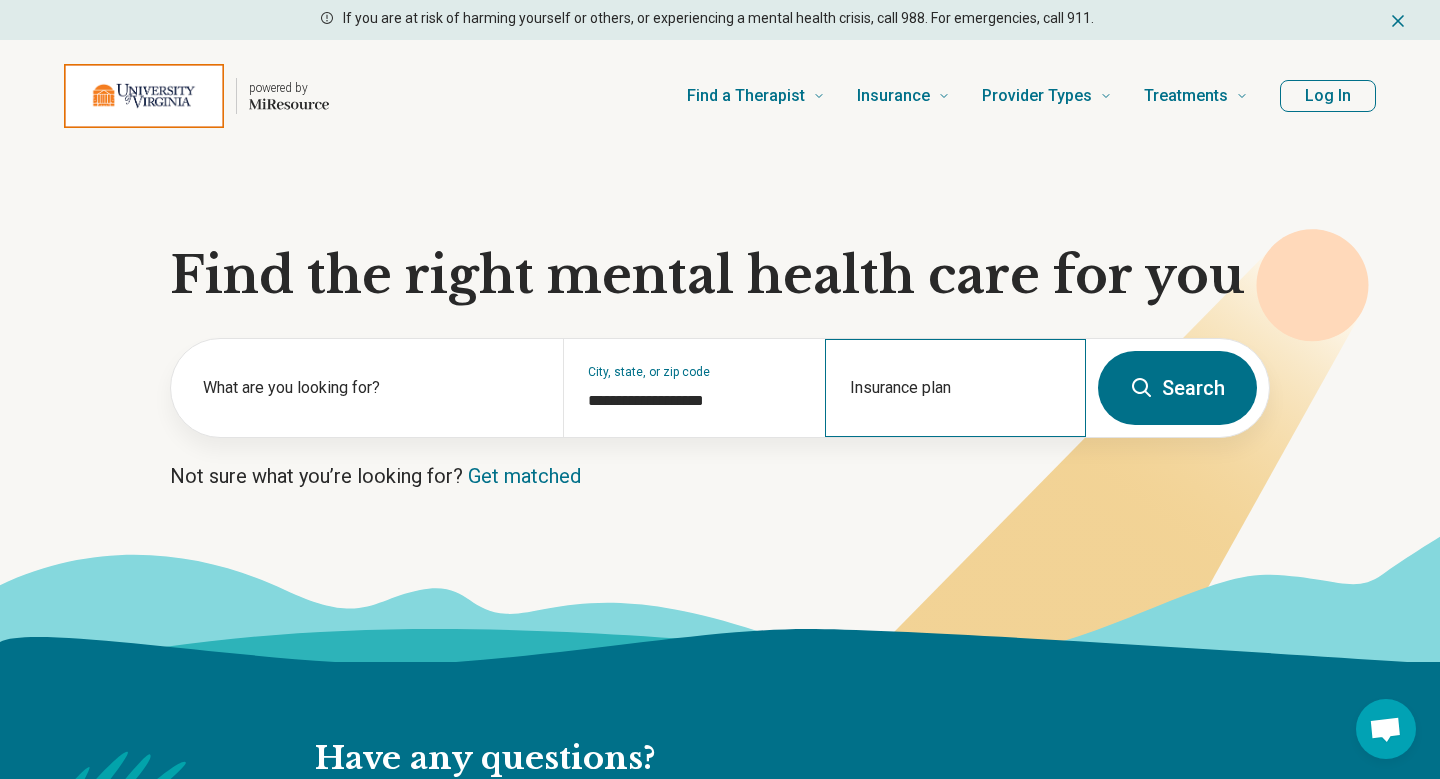 click on "Insurance plan" at bounding box center [955, 388] 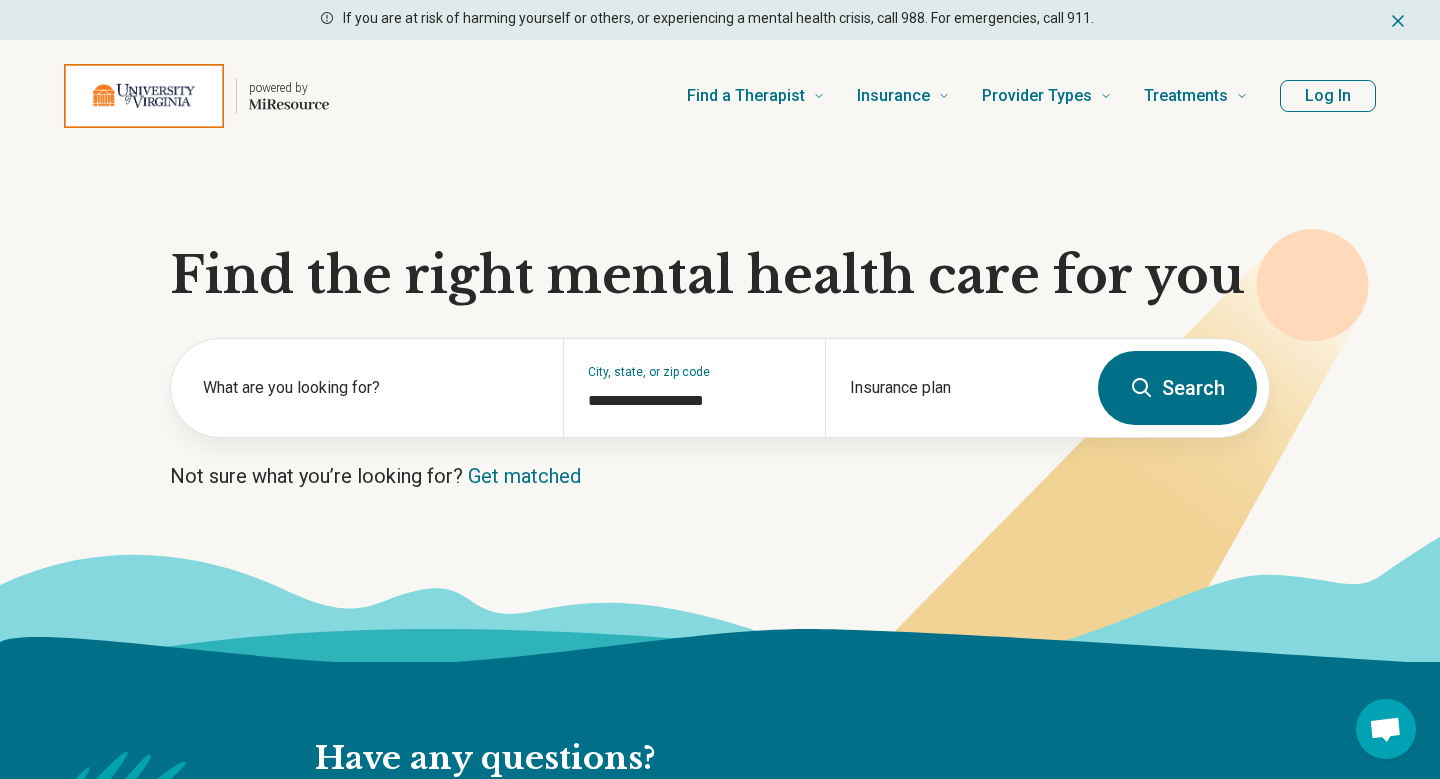 click 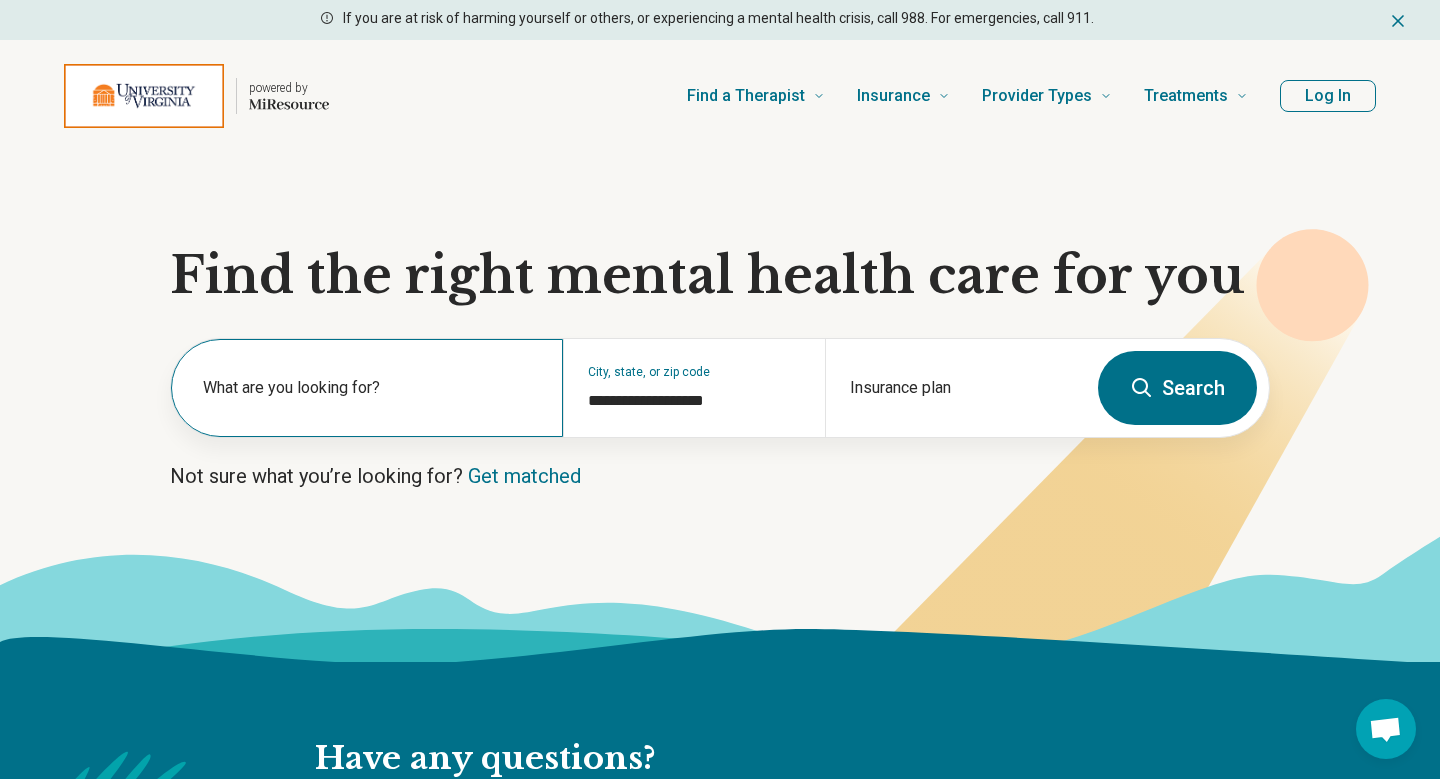 click on "What are you looking for?" at bounding box center (367, 388) 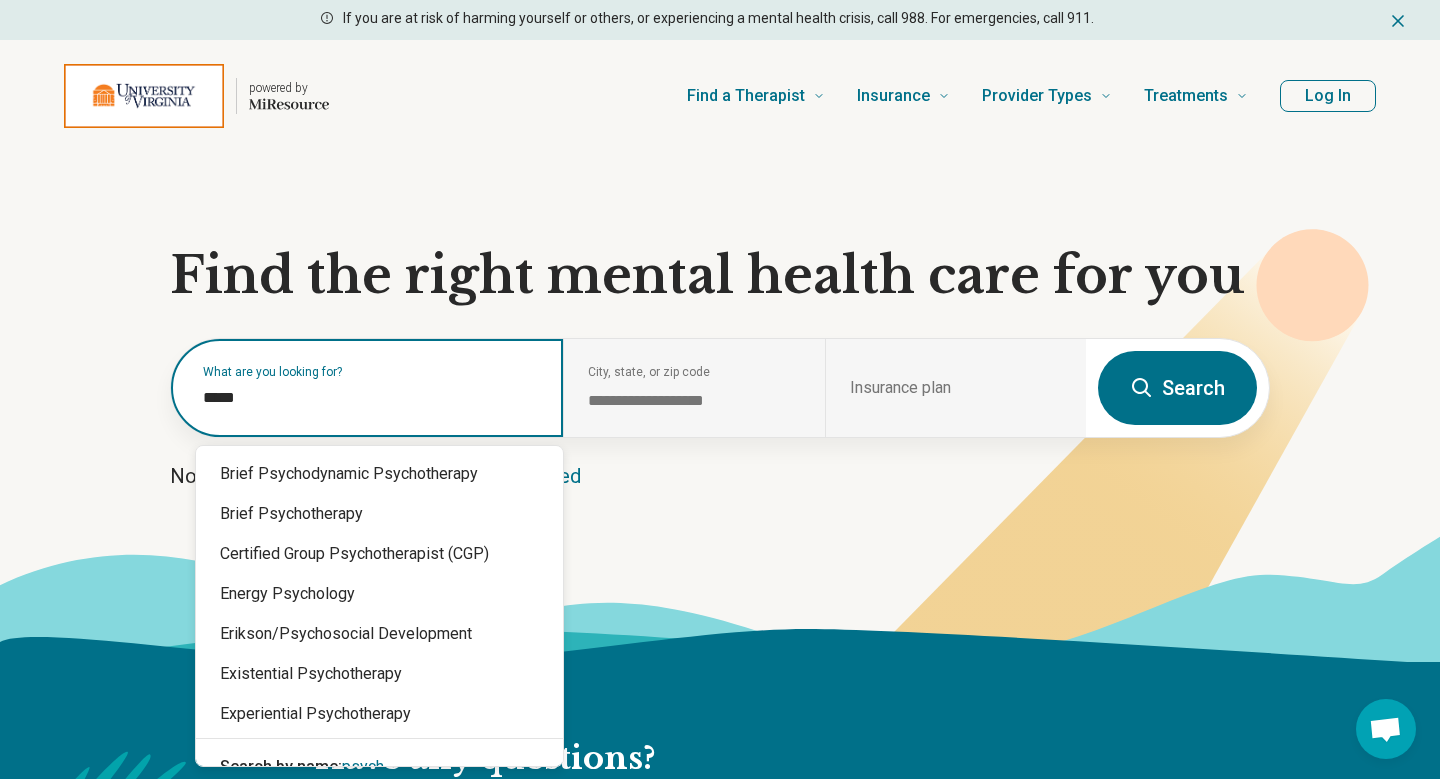 type on "******" 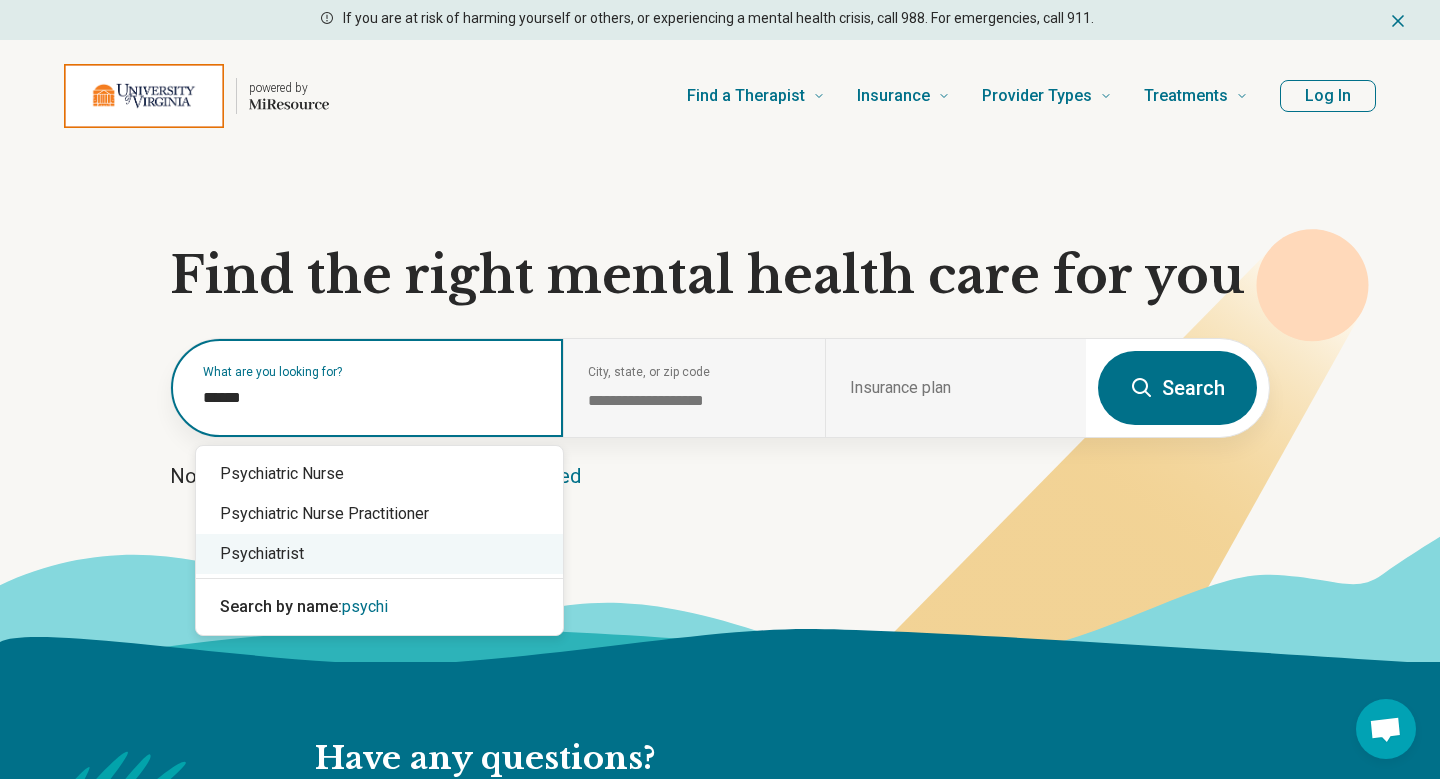 click on "Psychiatrist" at bounding box center [379, 554] 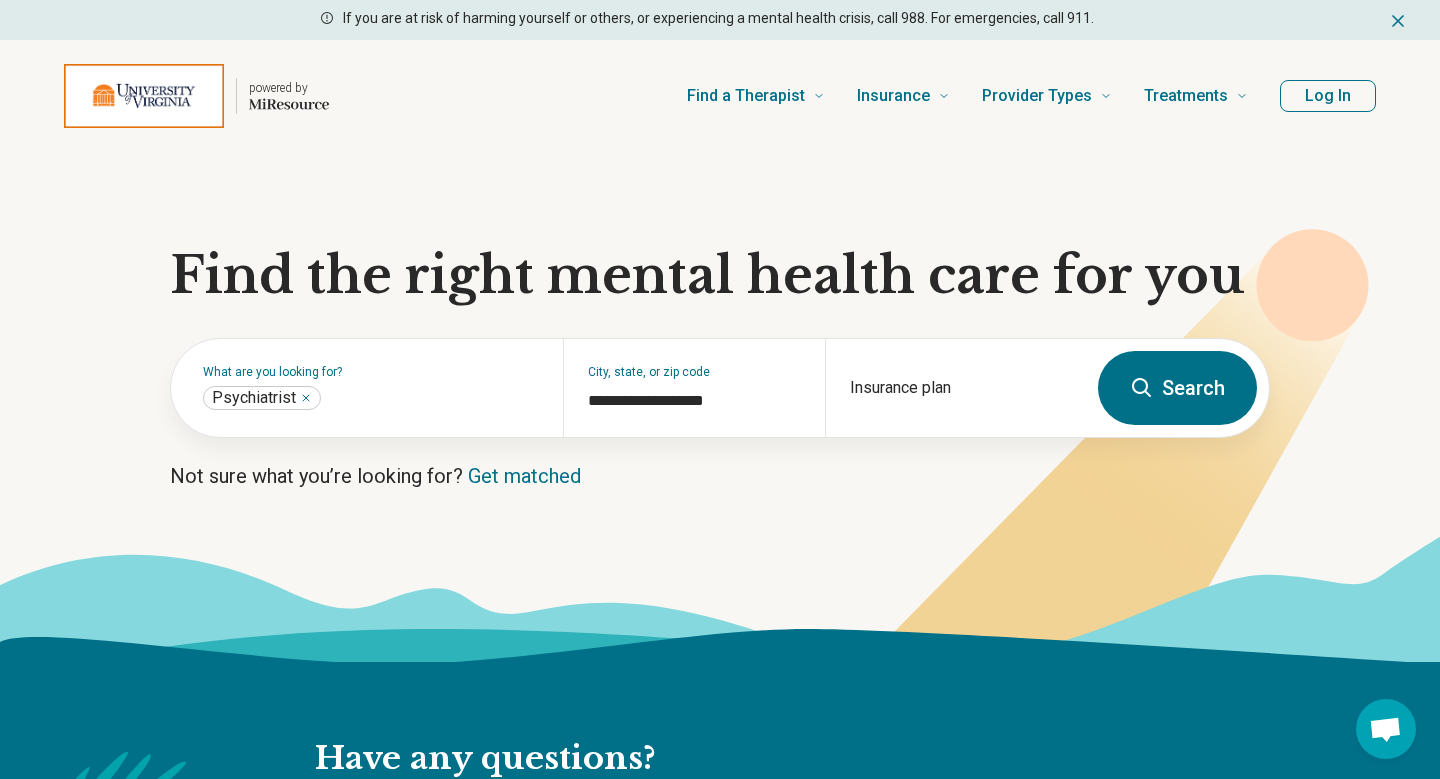 click on "Search" at bounding box center (1177, 388) 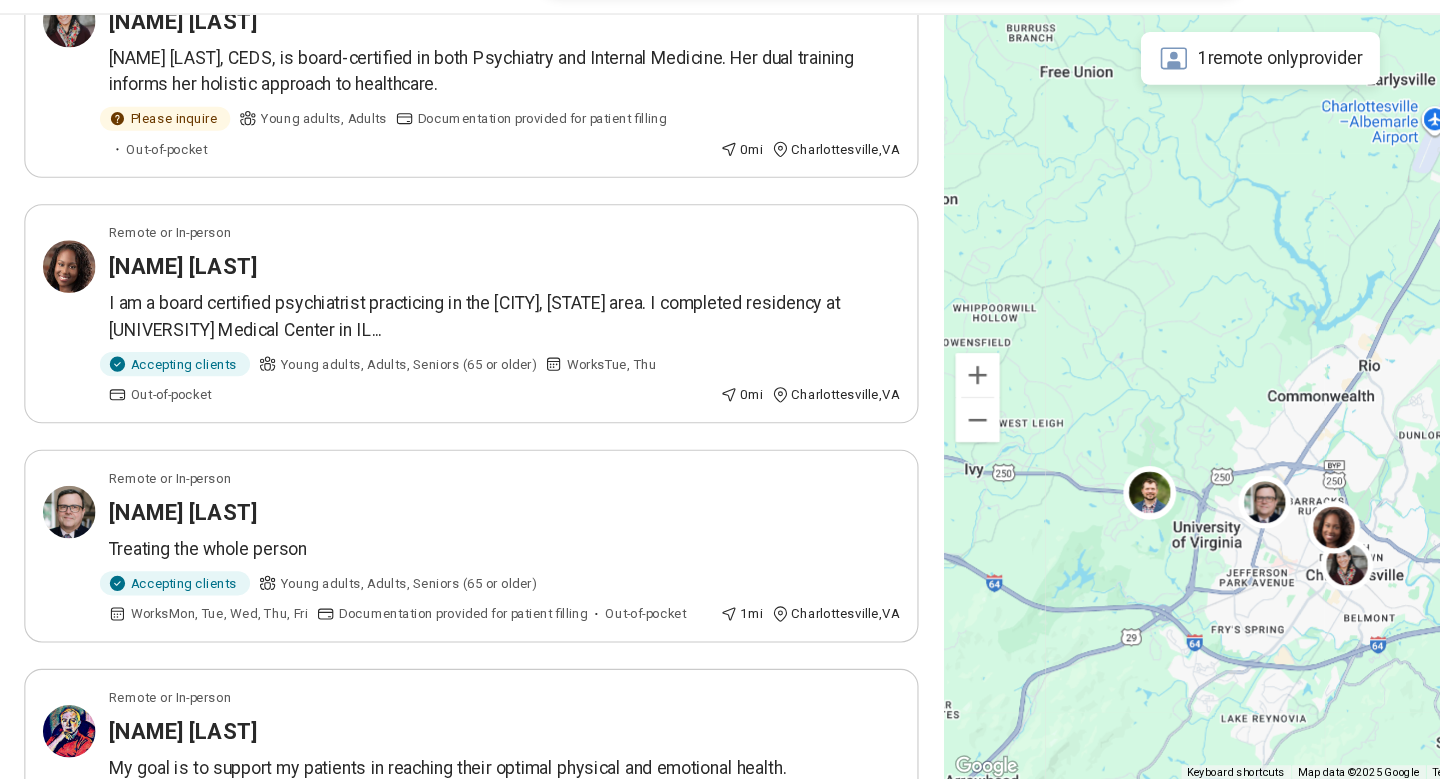 scroll, scrollTop: 187, scrollLeft: 0, axis: vertical 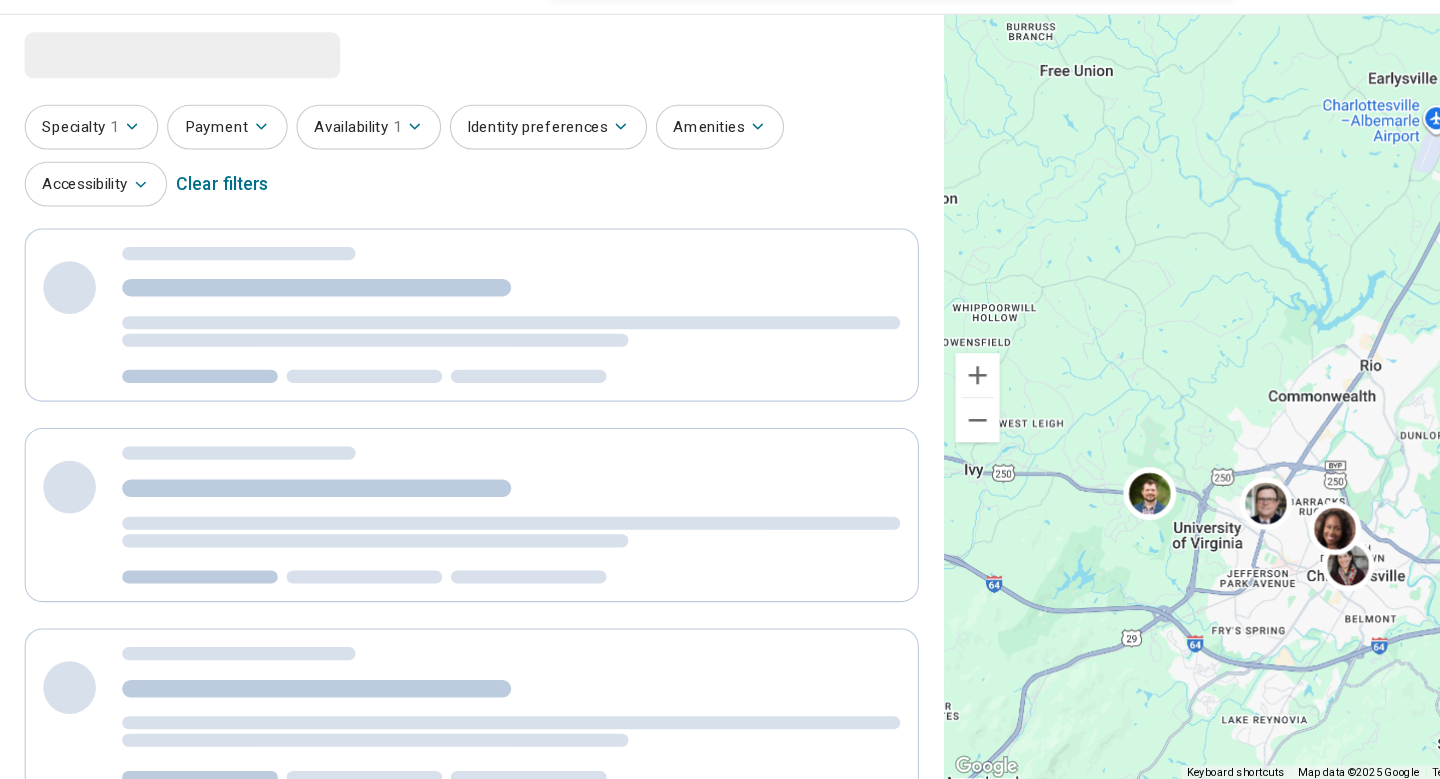 drag, startPoint x: 1204, startPoint y: 392, endPoint x: 1097, endPoint y: 311, distance: 134.20134 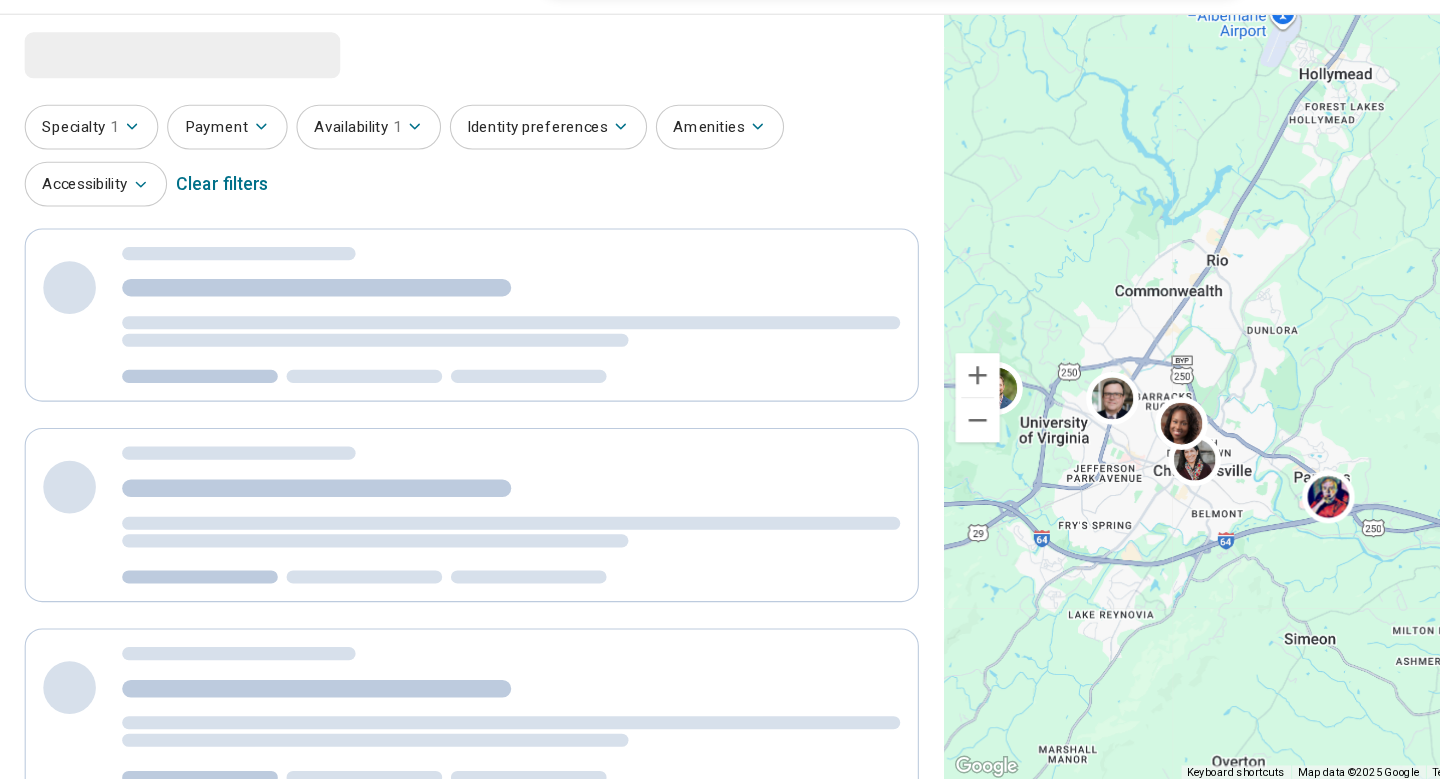 scroll, scrollTop: 8, scrollLeft: 0, axis: vertical 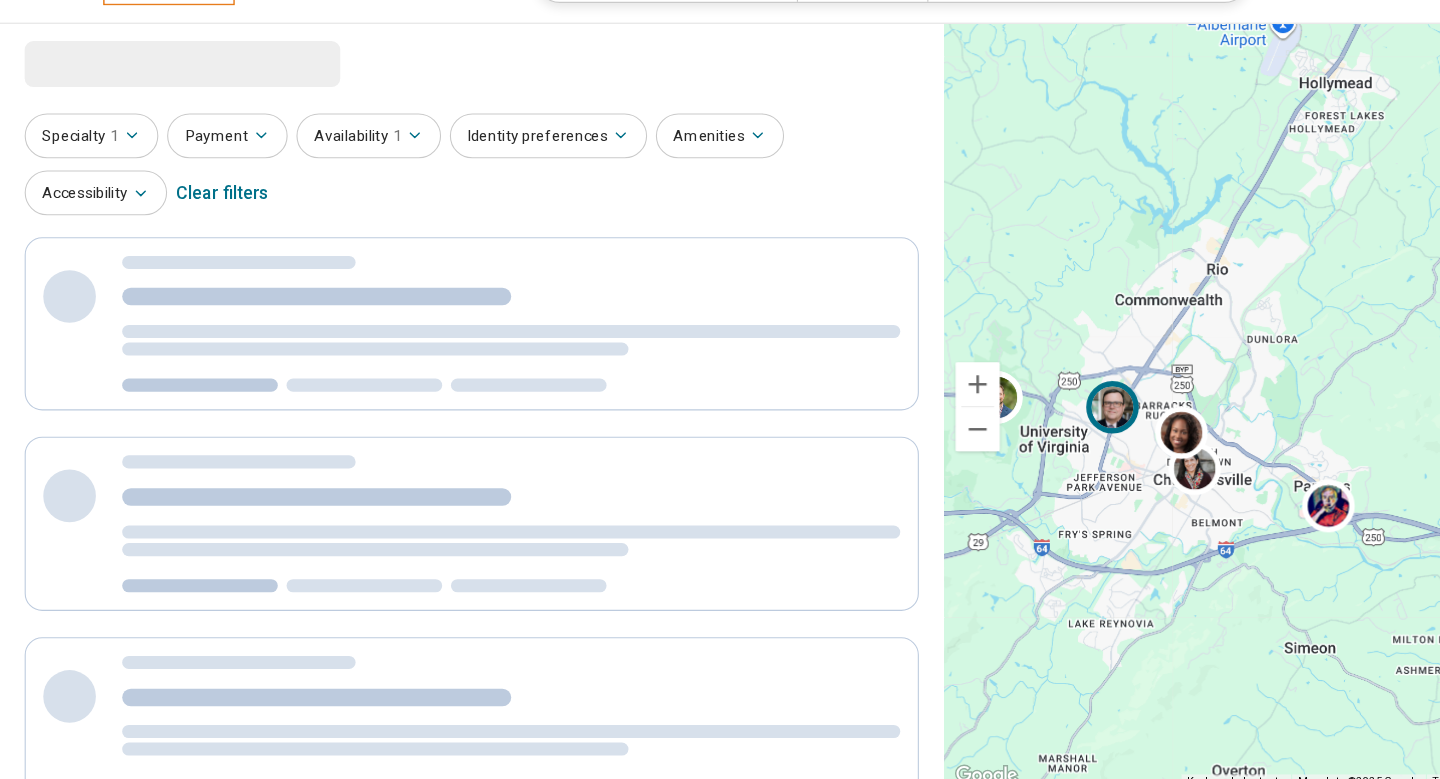 click at bounding box center [1017, 430] 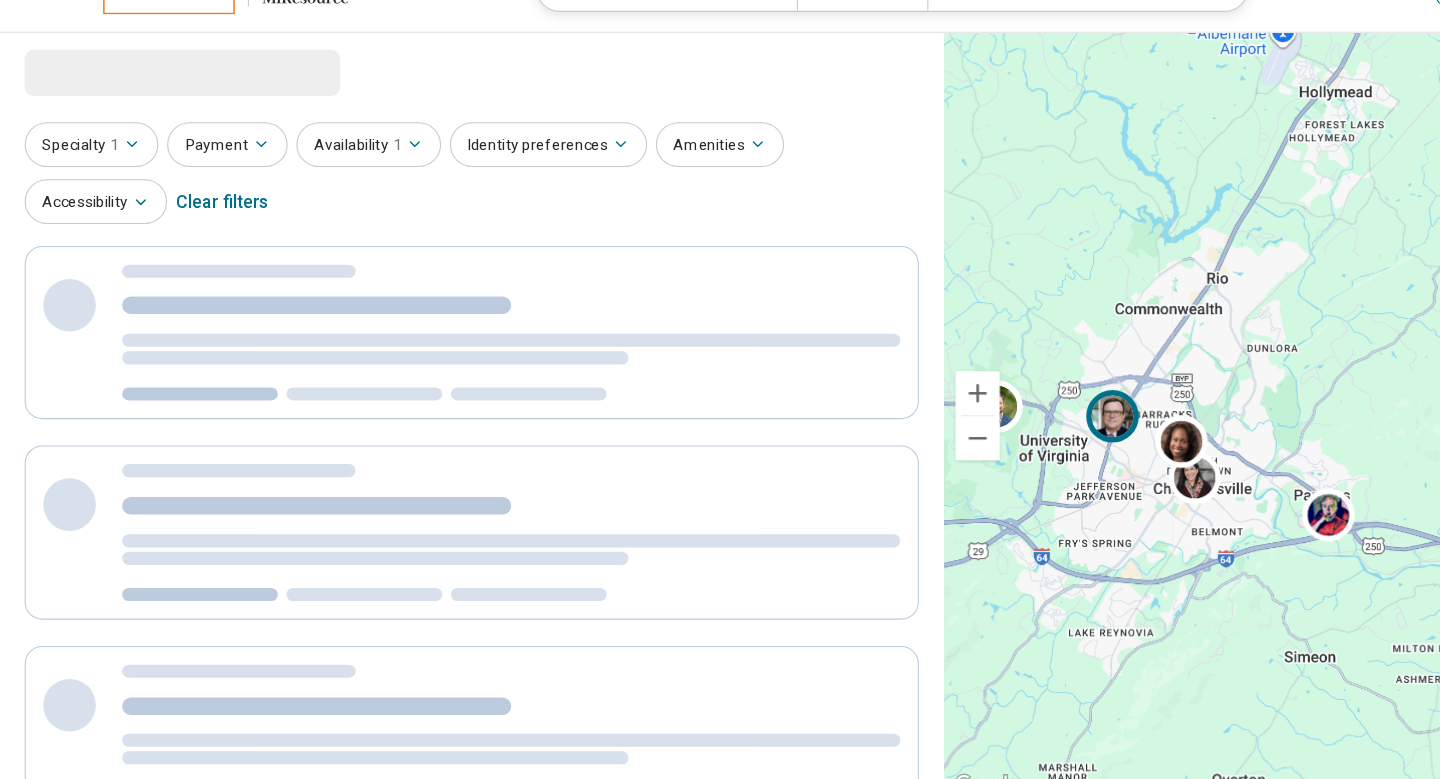 select on "***" 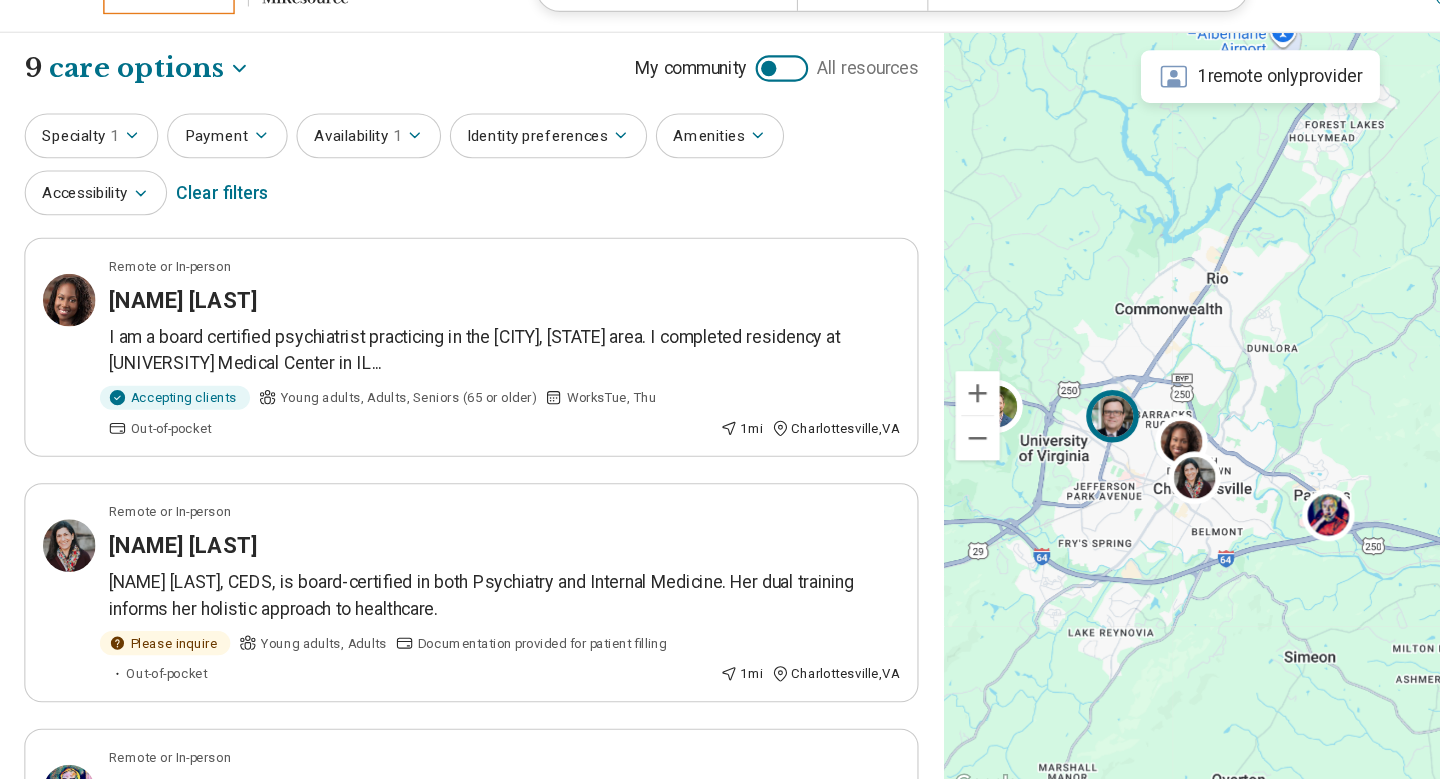 click at bounding box center [1017, 430] 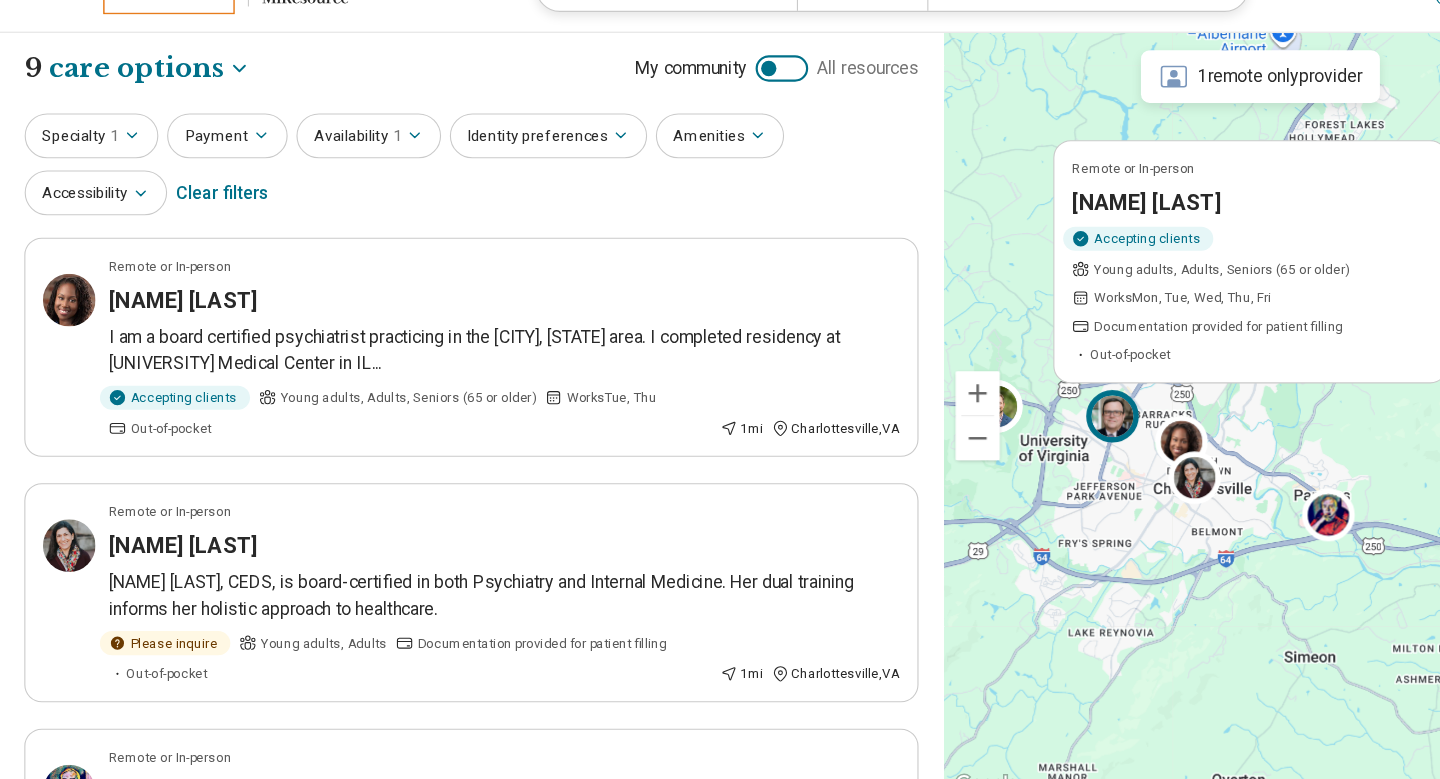 click on "Works  Mon, Tue, Wed, Thu, Fri" at bounding box center [1081, 322] 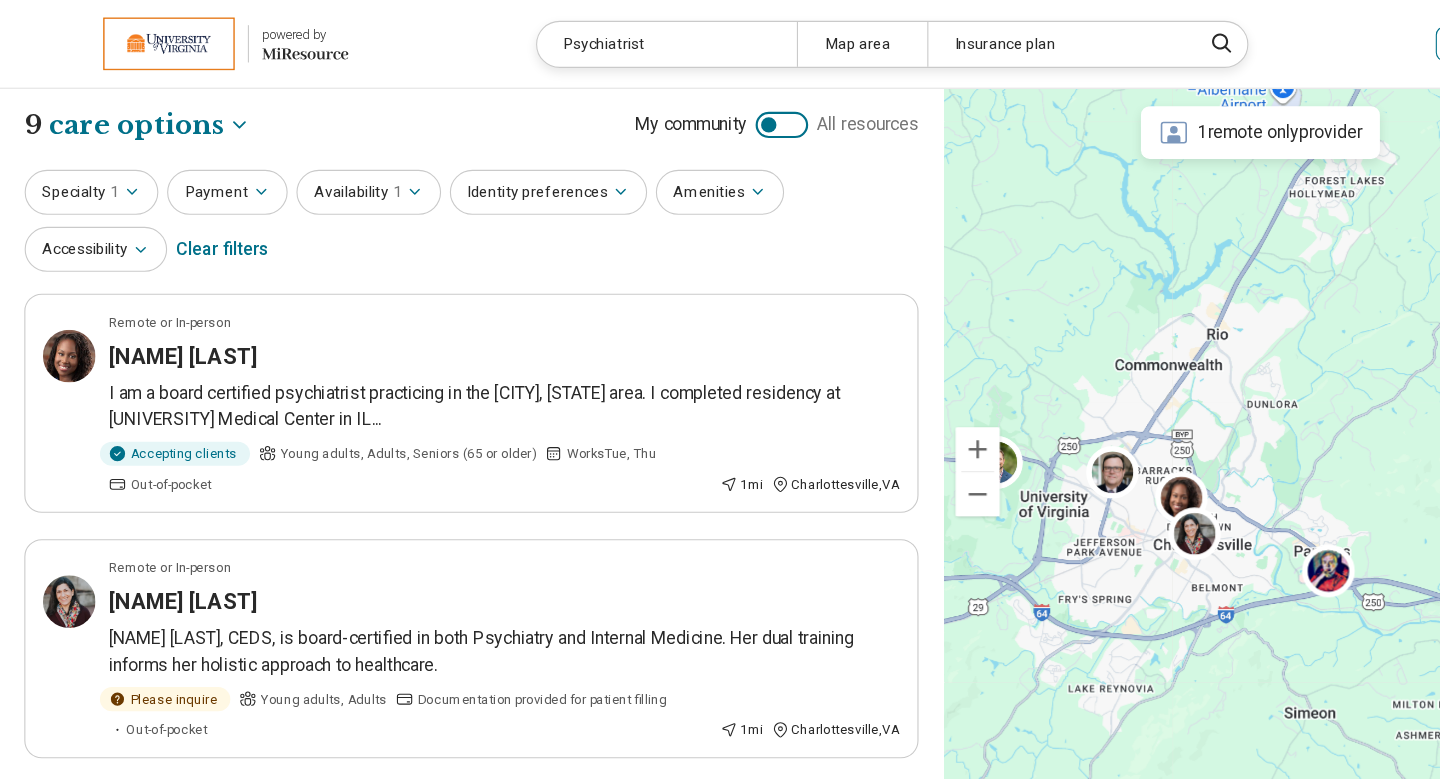 click on "Insurance plan" at bounding box center [966, 40] 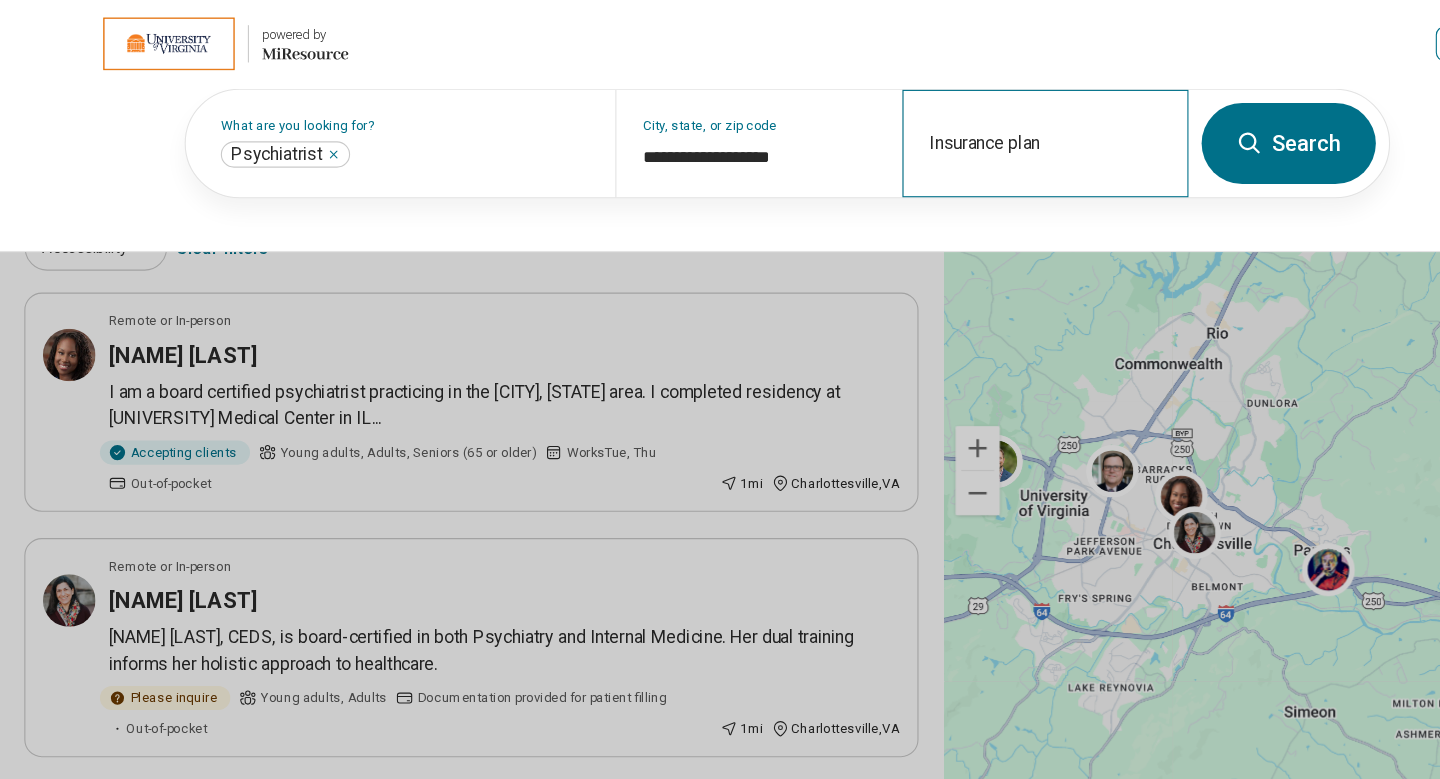 click on "Insurance plan" at bounding box center (955, 131) 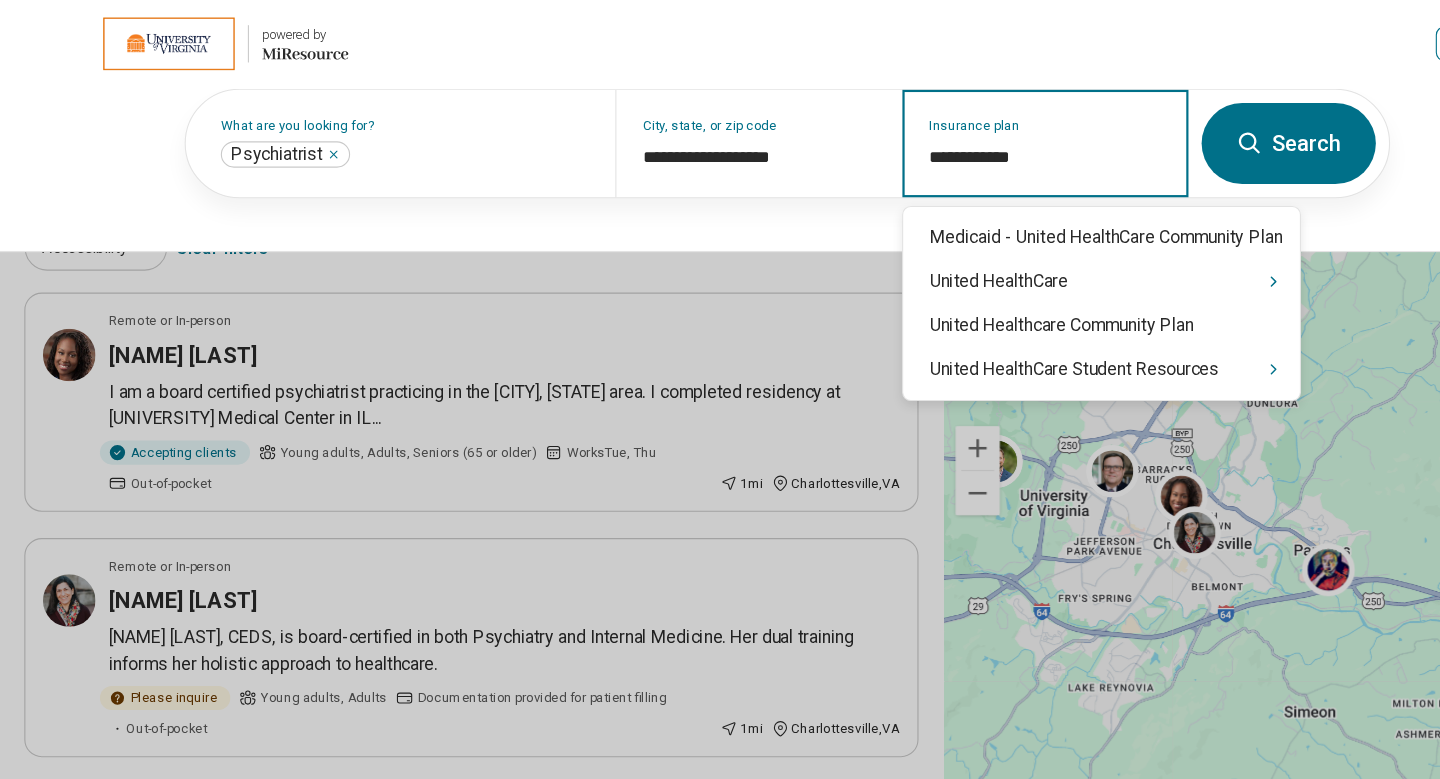 type on "**********" 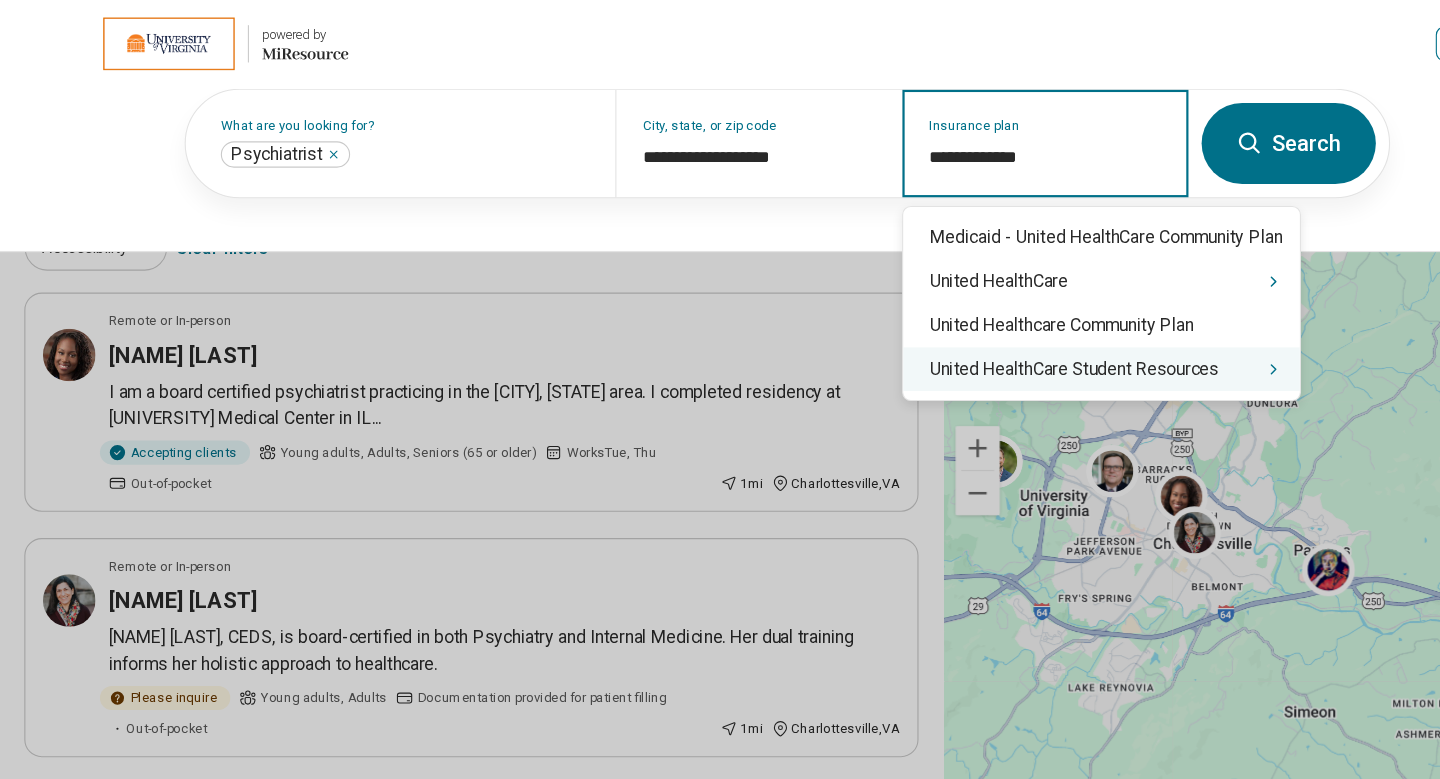 click on "United HealthCare Student Resources" at bounding box center [1007, 337] 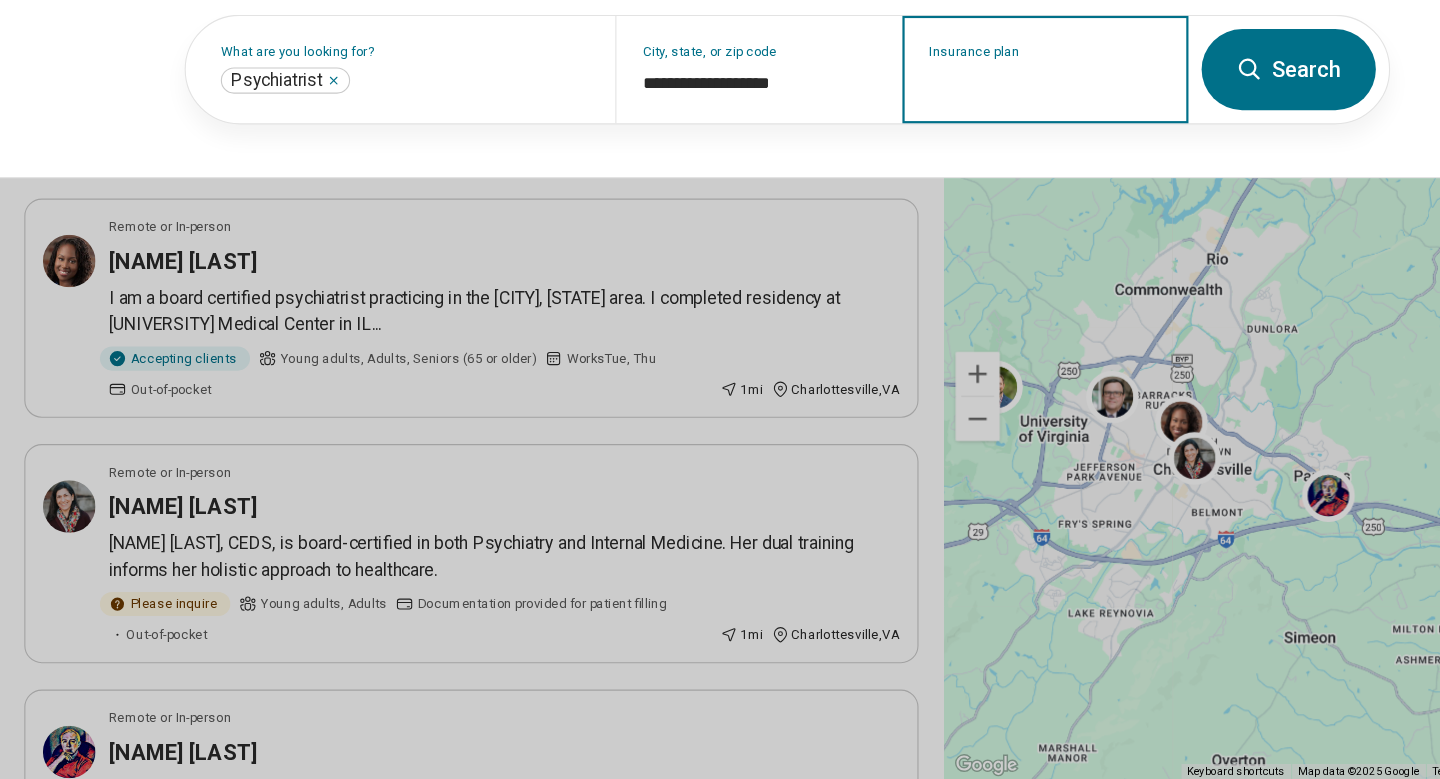 scroll, scrollTop: 20, scrollLeft: 0, axis: vertical 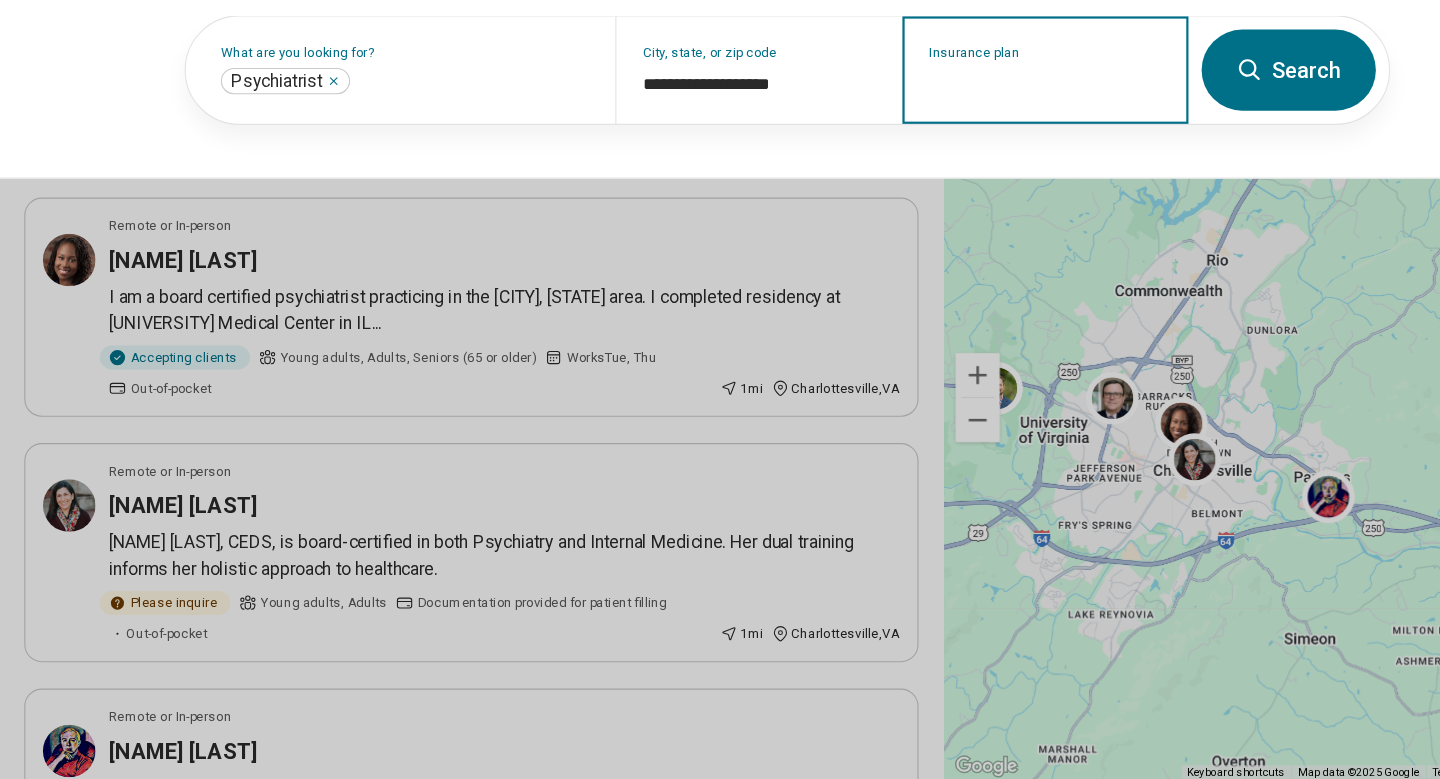 click on "Insurance plan" at bounding box center [956, 144] 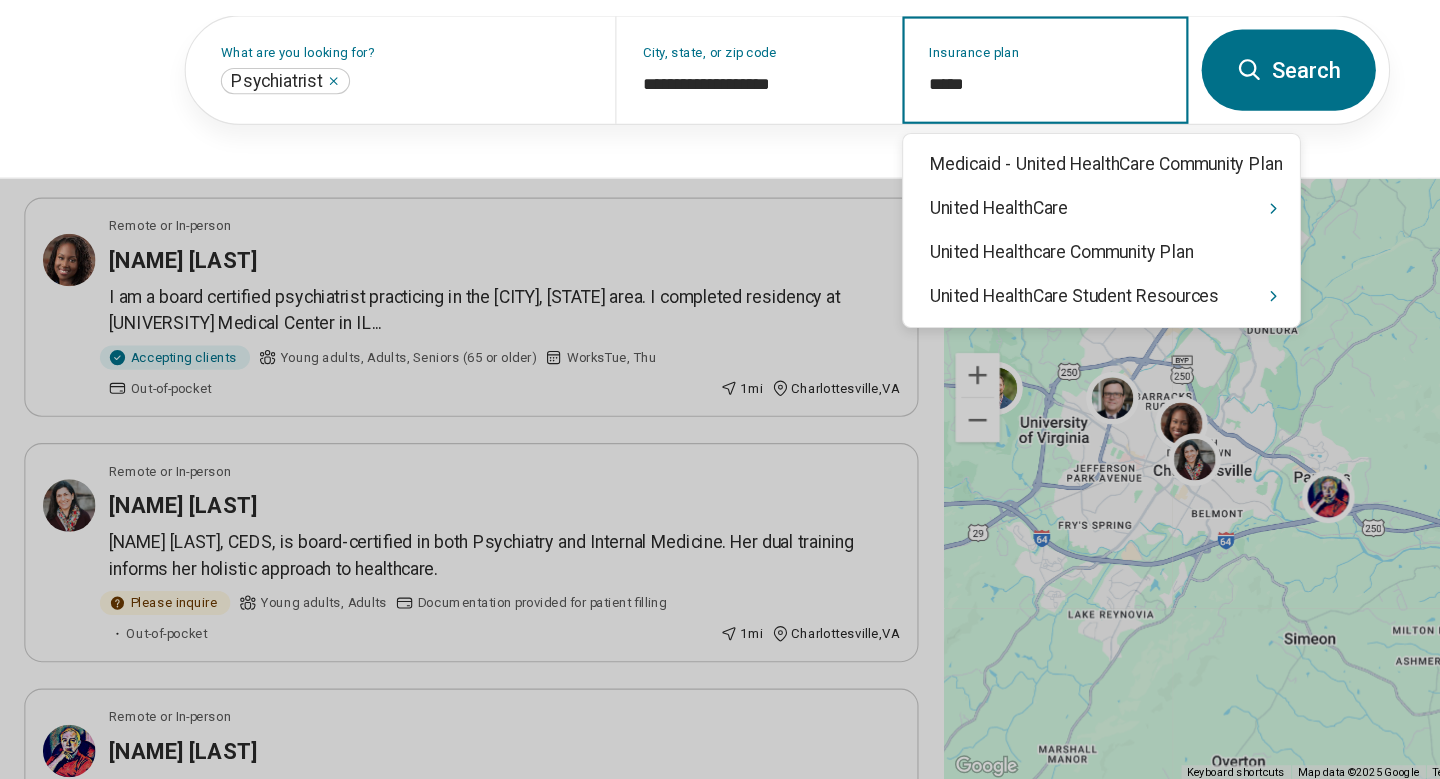 type on "******" 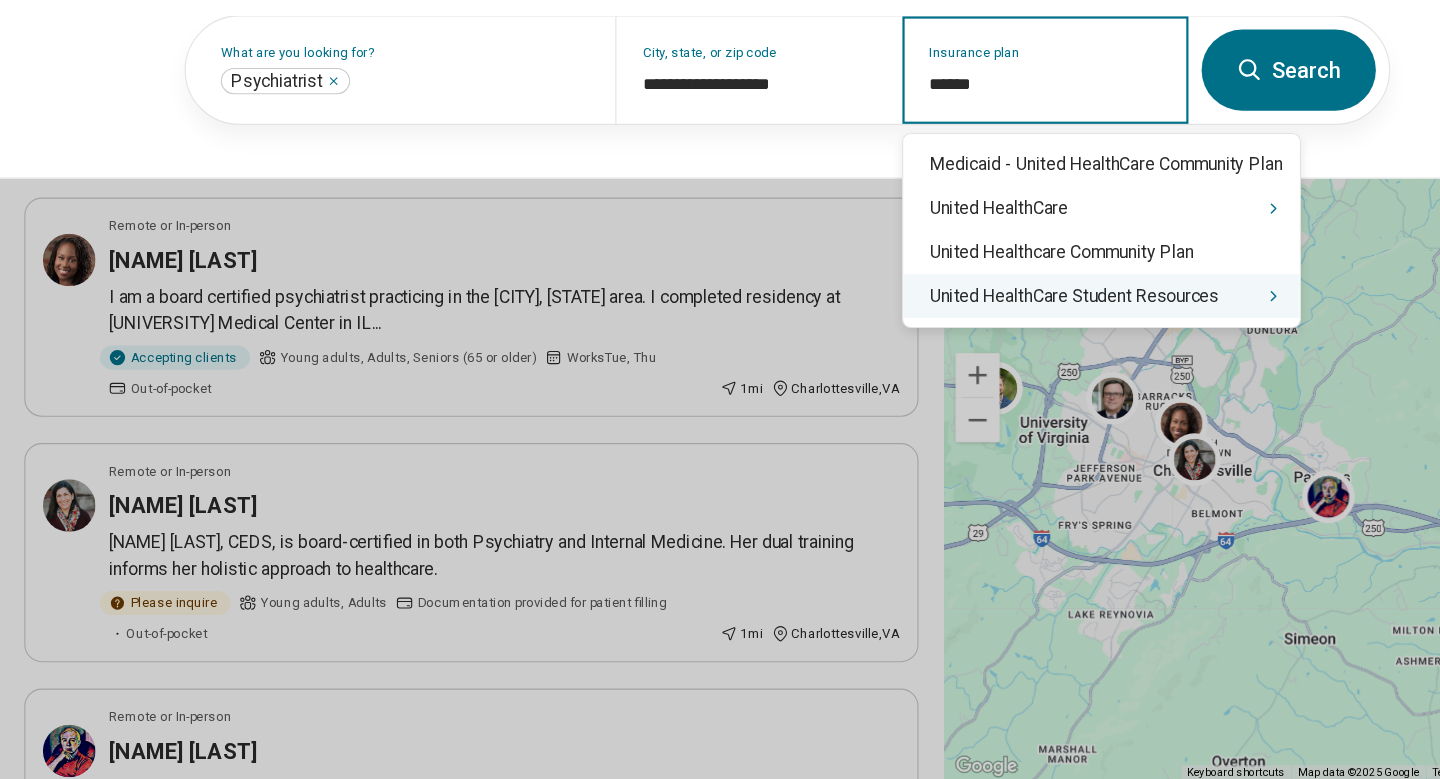 click on "United HealthCare Student Resources" at bounding box center (1007, 337) 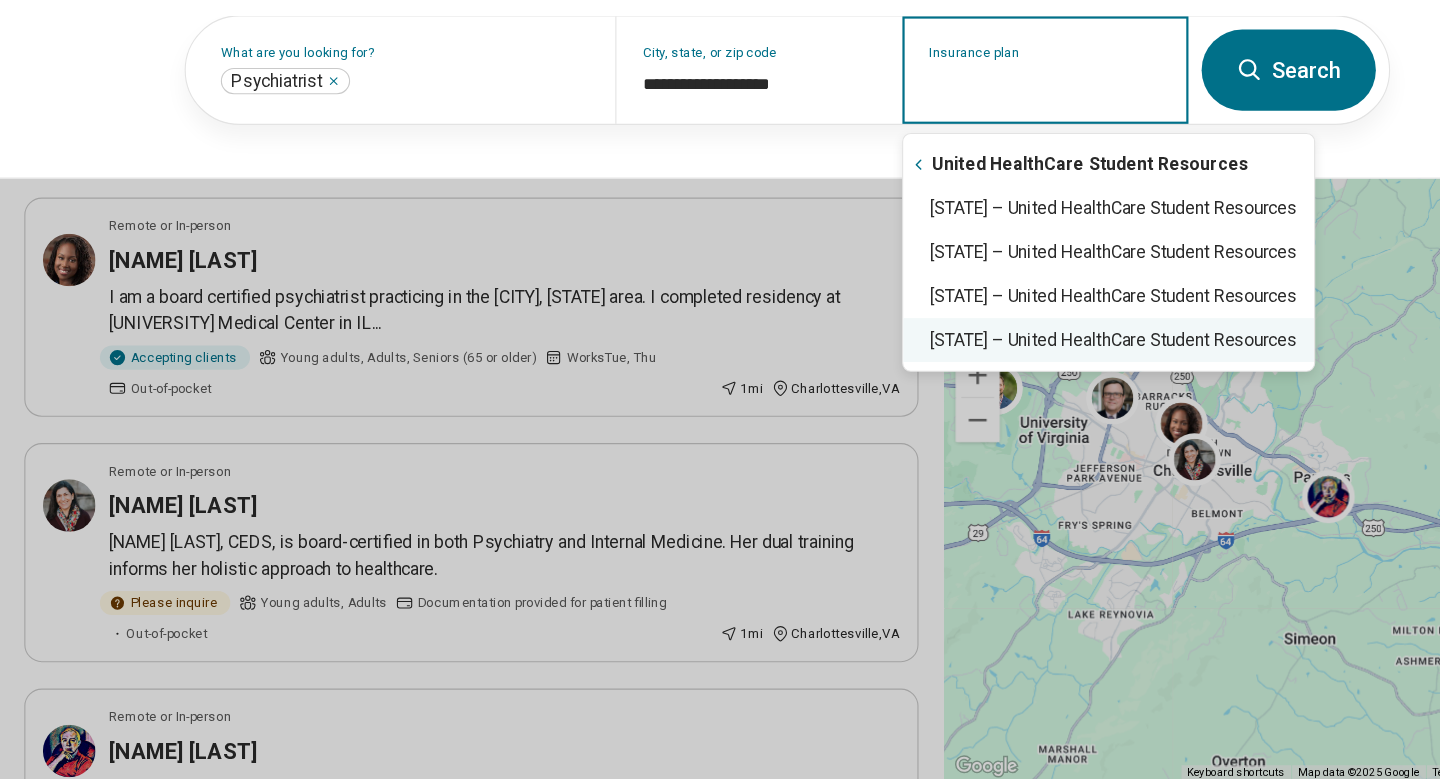 click on "Virginia – United HealthCare Student Resources" at bounding box center (1013, 377) 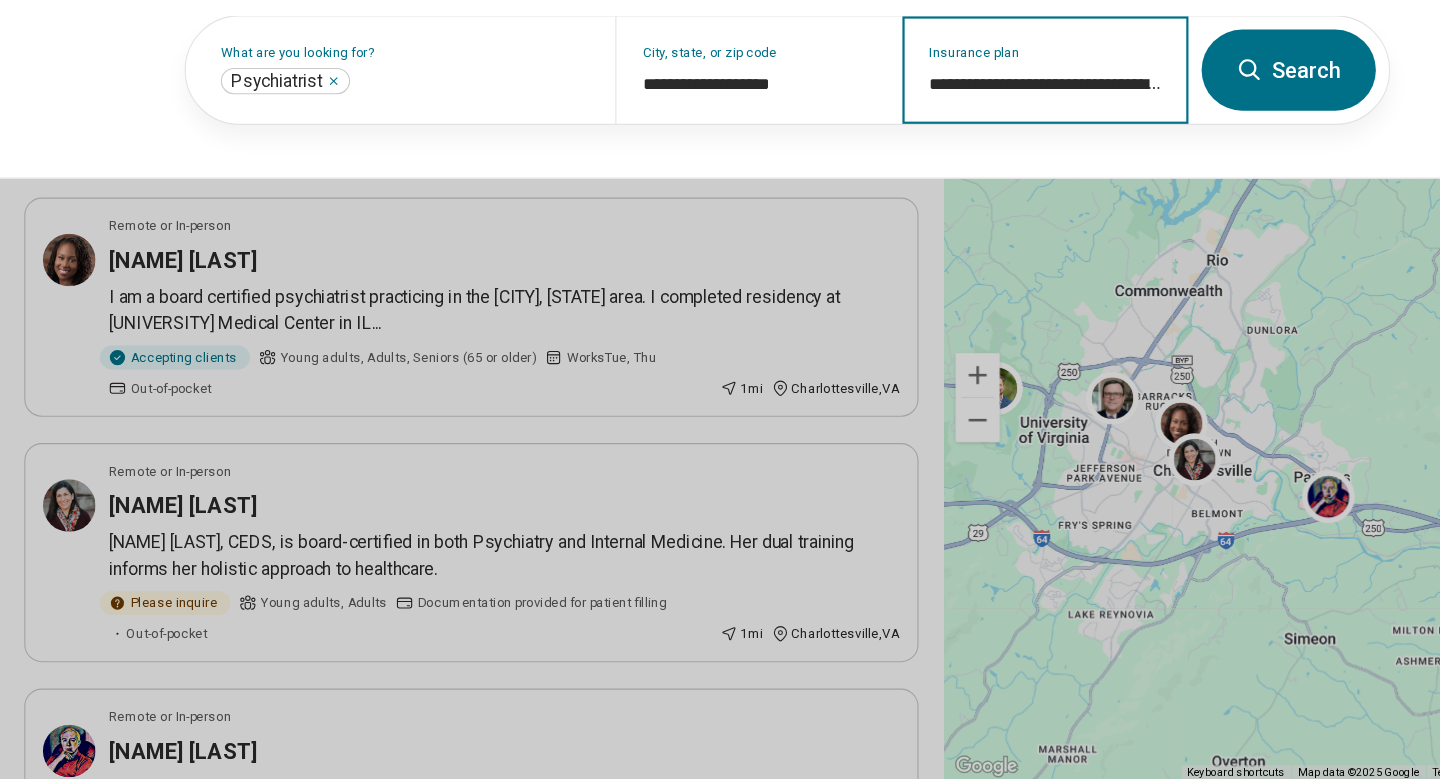 type on "**********" 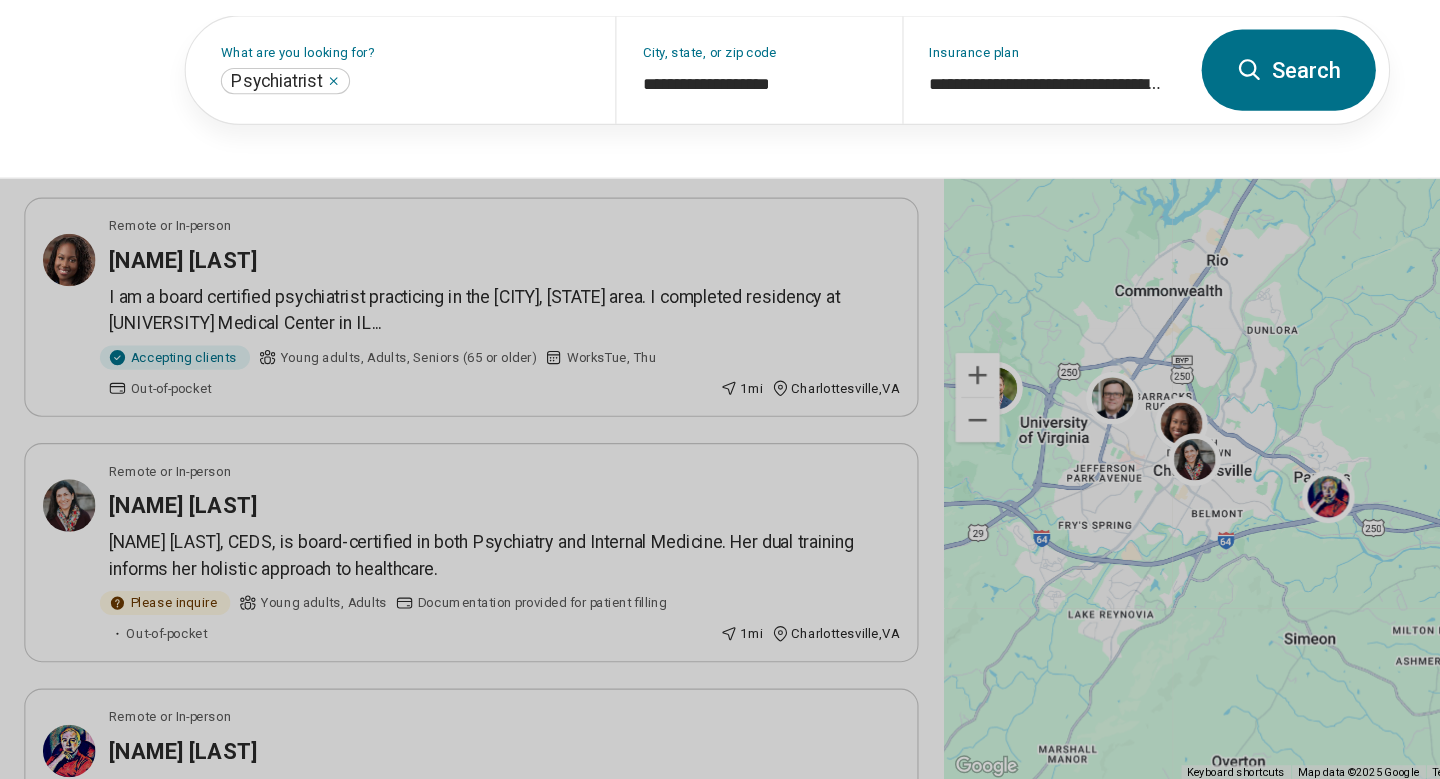 click on "Search" at bounding box center (1177, 131) 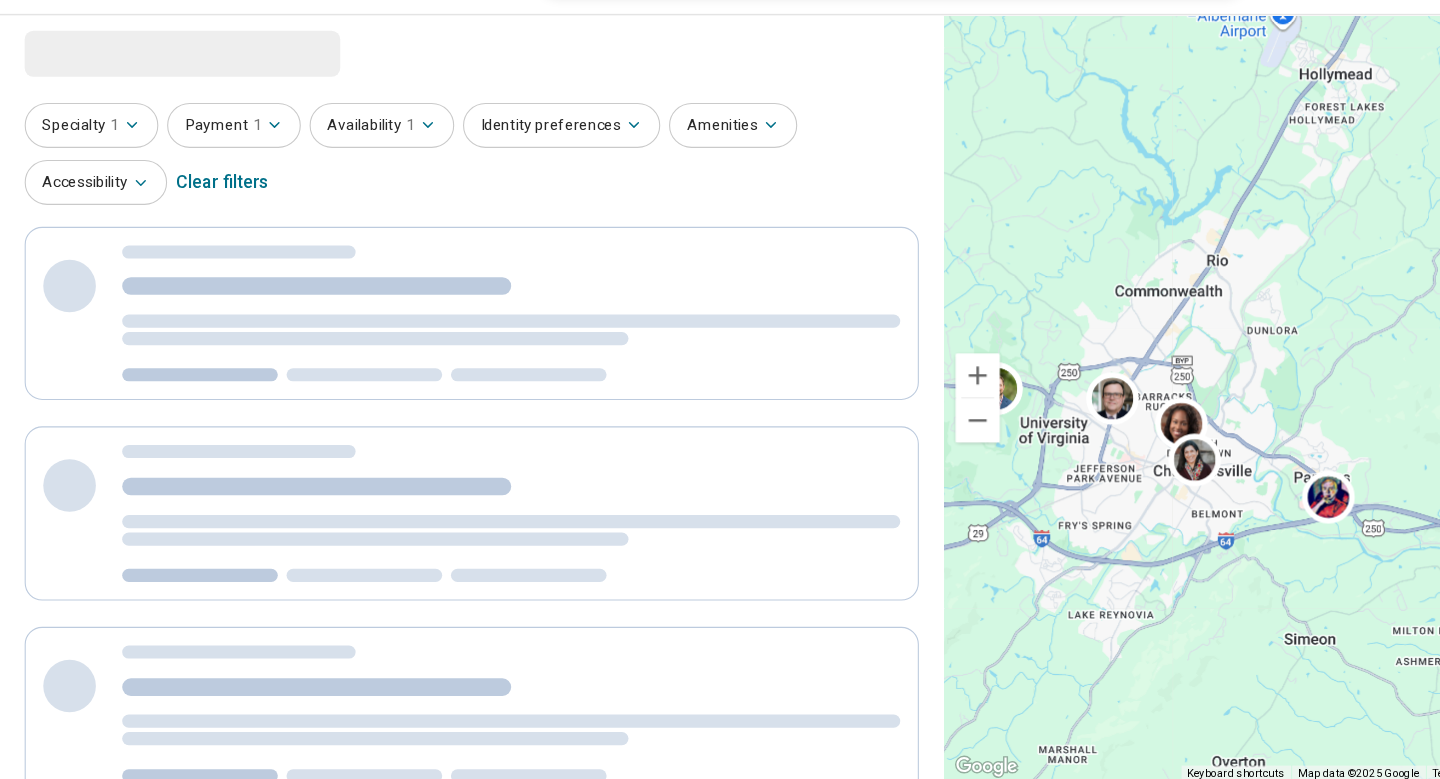 scroll, scrollTop: 0, scrollLeft: 0, axis: both 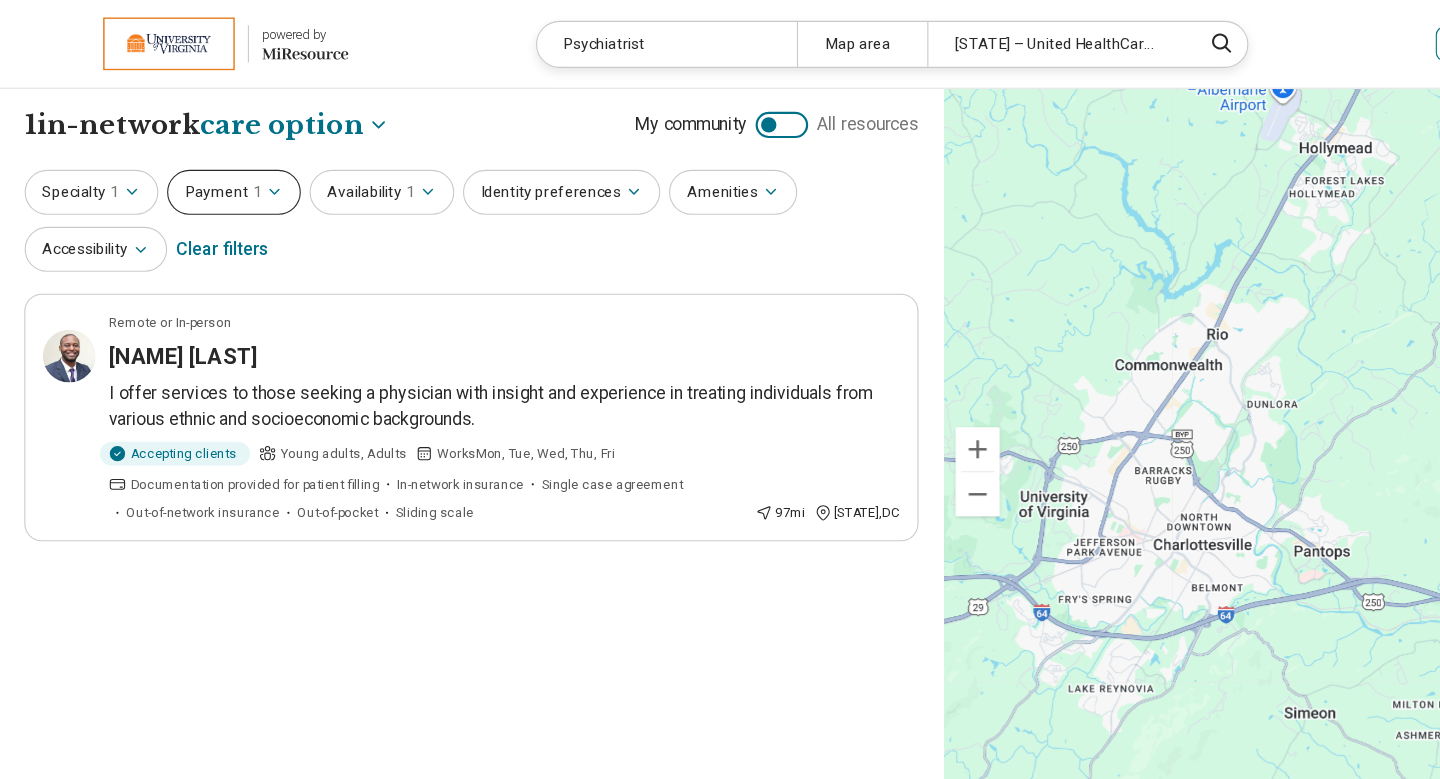 click on "1" at bounding box center [236, 175] 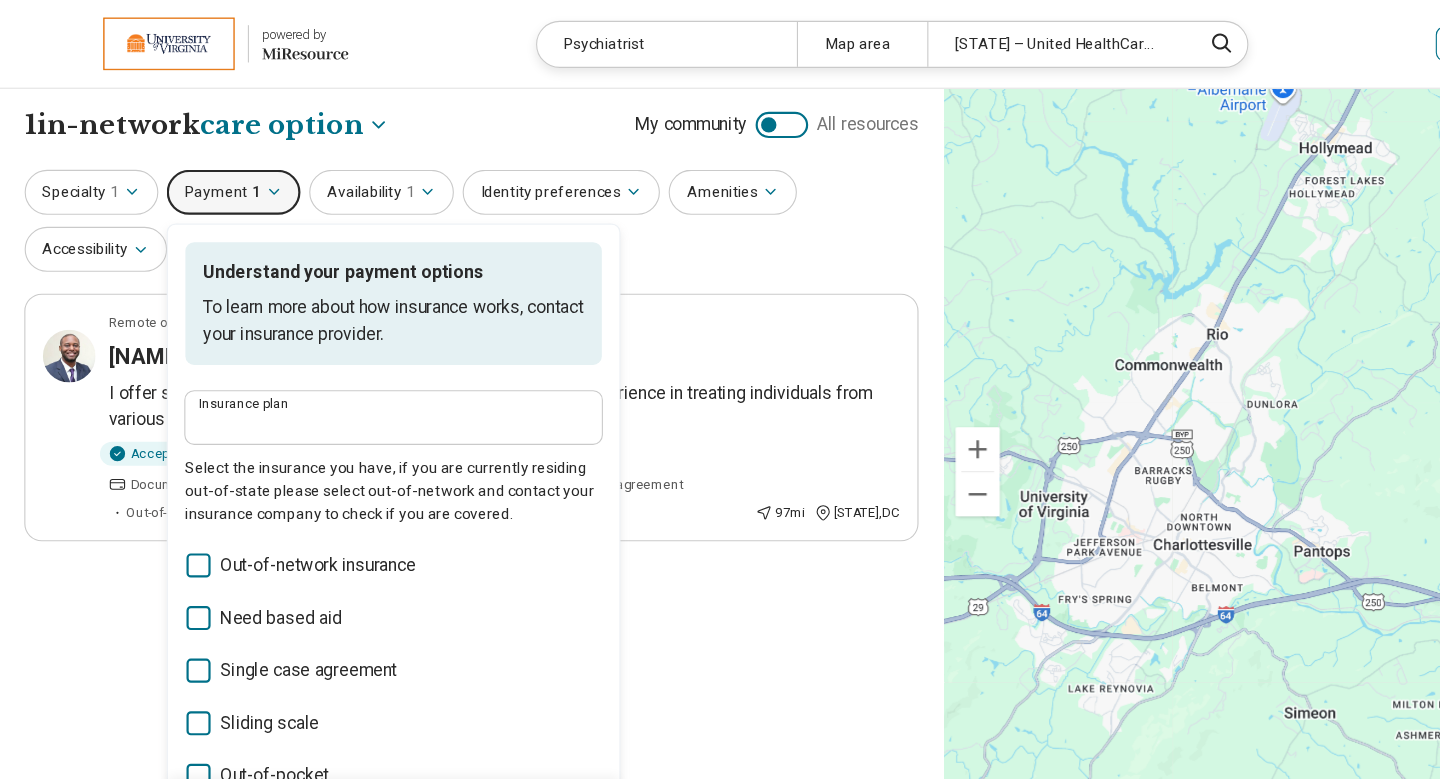 type on "**********" 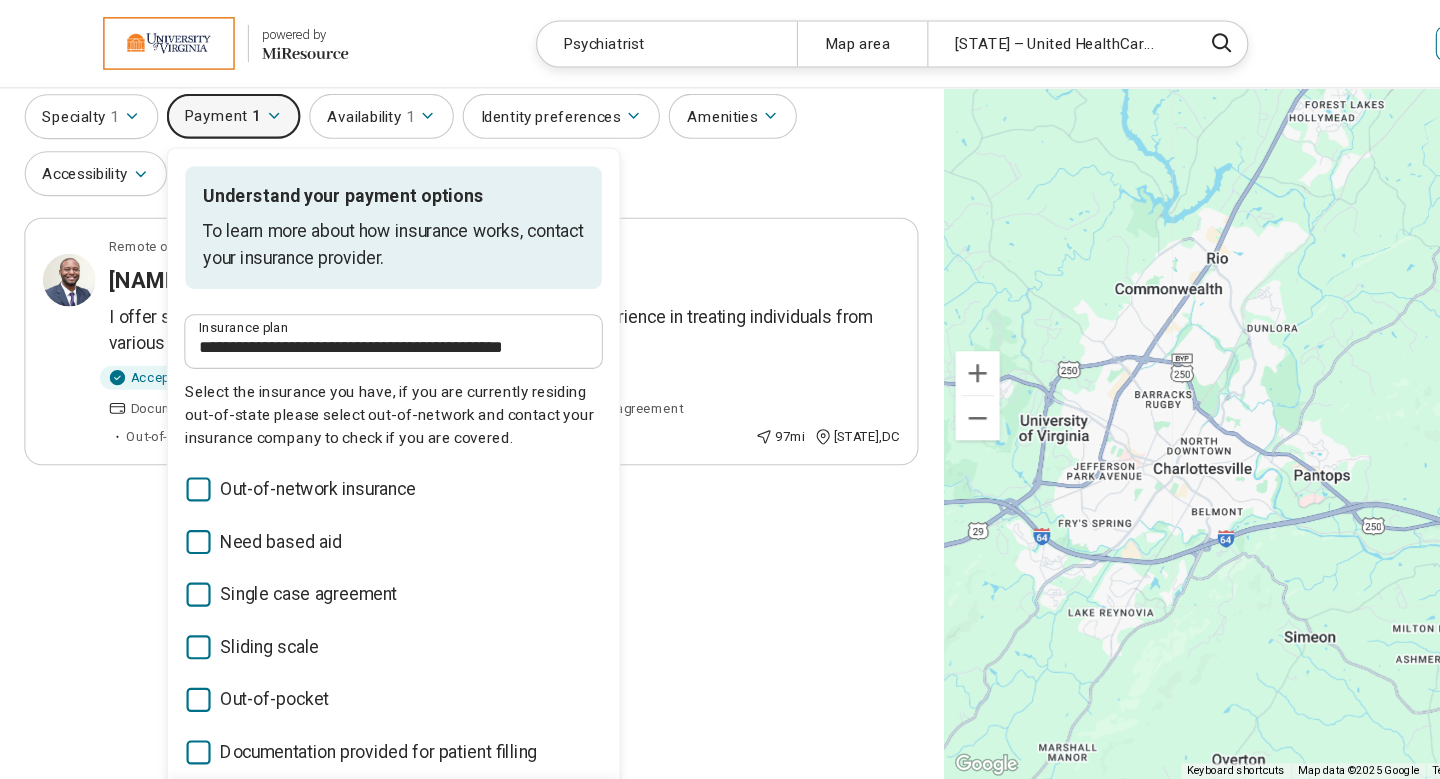 scroll, scrollTop: 64, scrollLeft: 0, axis: vertical 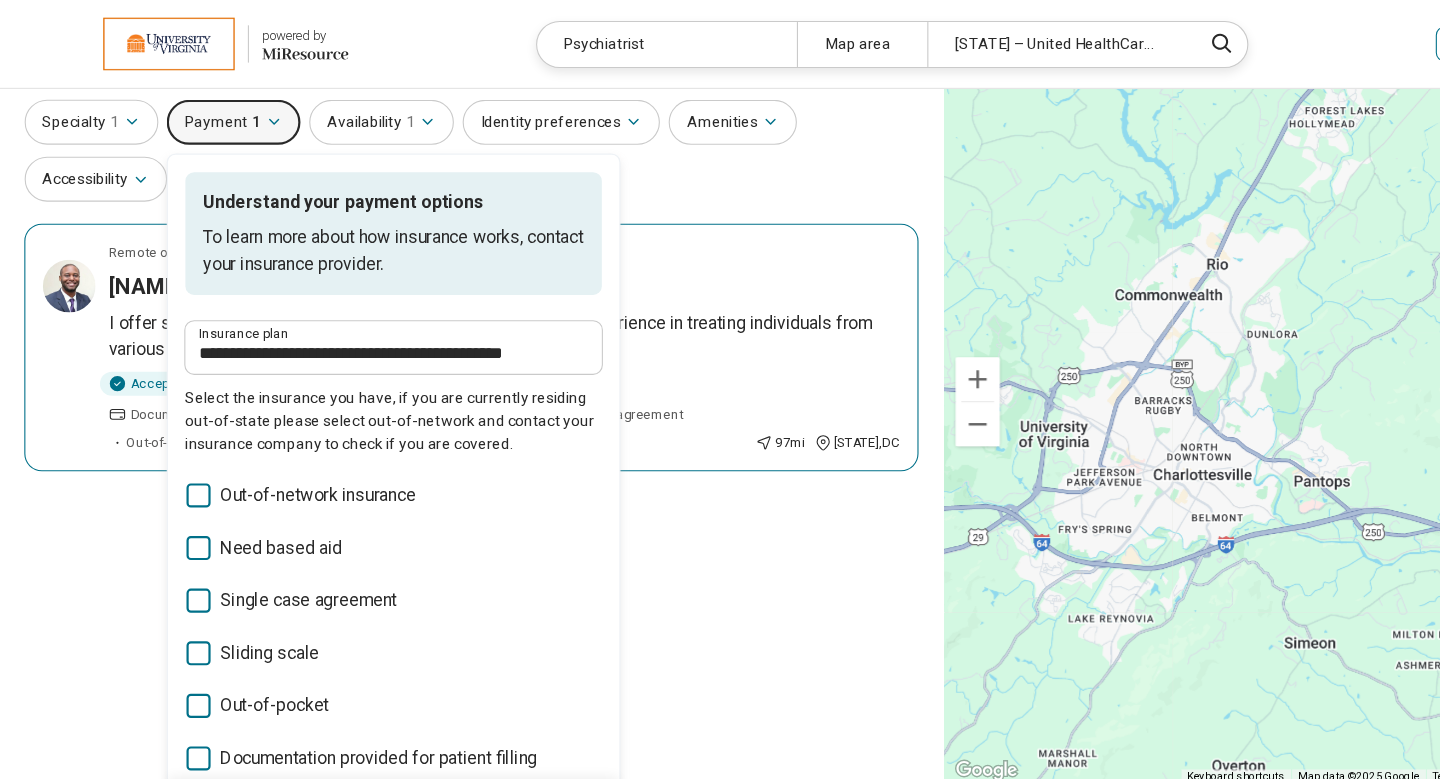 click on "Remote or In-person Derrick Brooks I offer services to those seeking a physician with insight and experience in treating individuals from various ethnic and socioeconomic backgrounds. Accepting clients Young adults, Adults Works  Mon, Tue, Wed, Thu, Fri Documentation provided for patient filling In-network insurance Single case agreement Out-of-network insurance Out-of-pocket Sliding scale 97  mi Washington ,  DC" at bounding box center (432, 317) 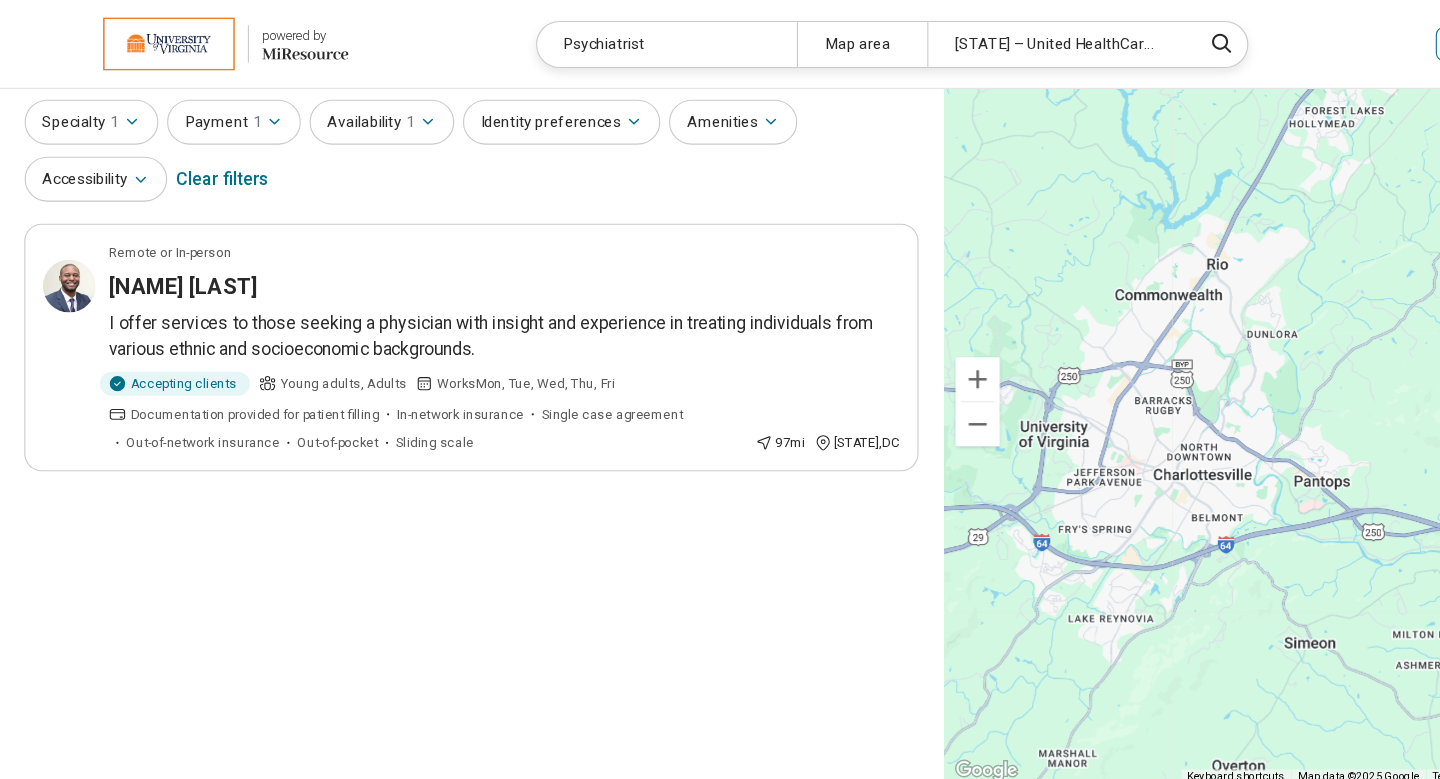 scroll, scrollTop: 0, scrollLeft: 0, axis: both 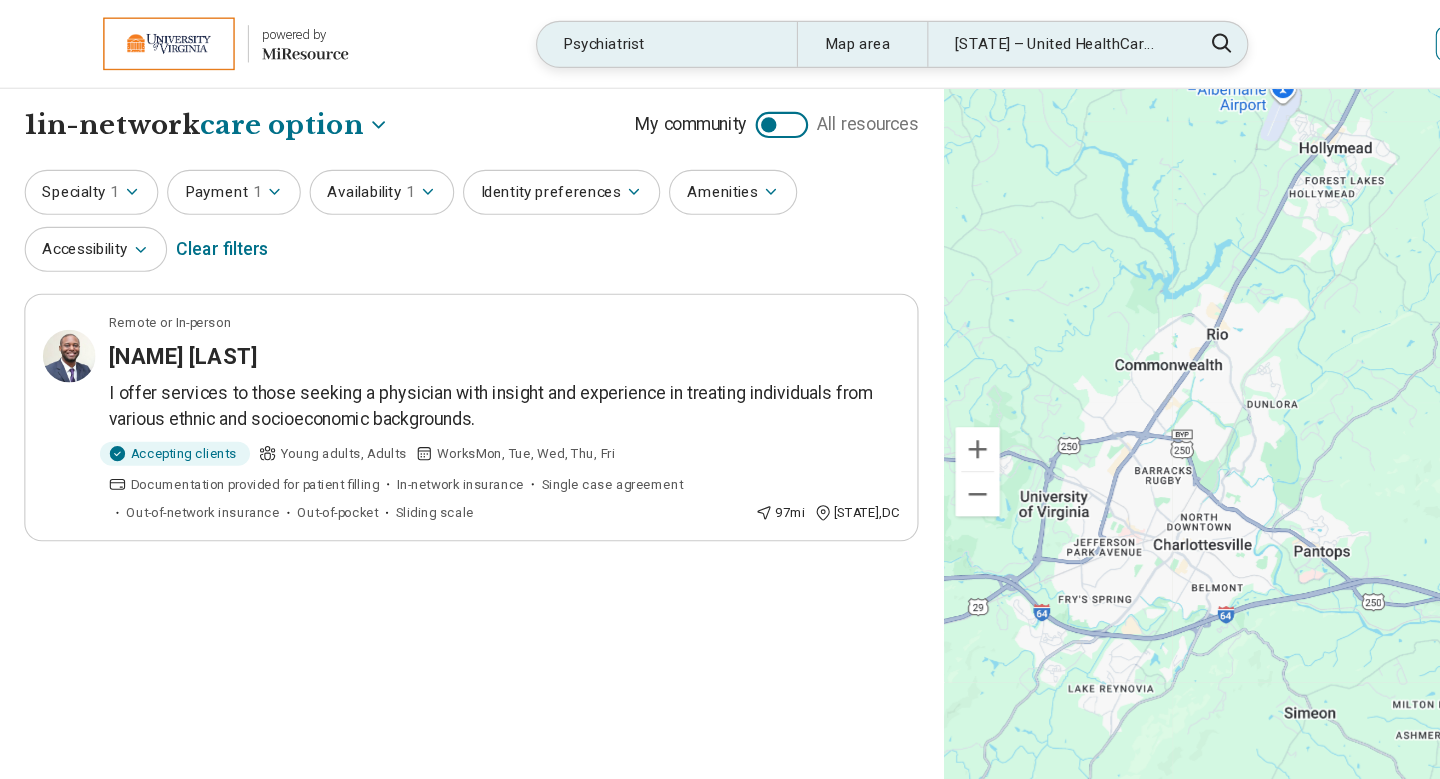 click on "Virginia – United HealthCare Student Resources" at bounding box center [966, 40] 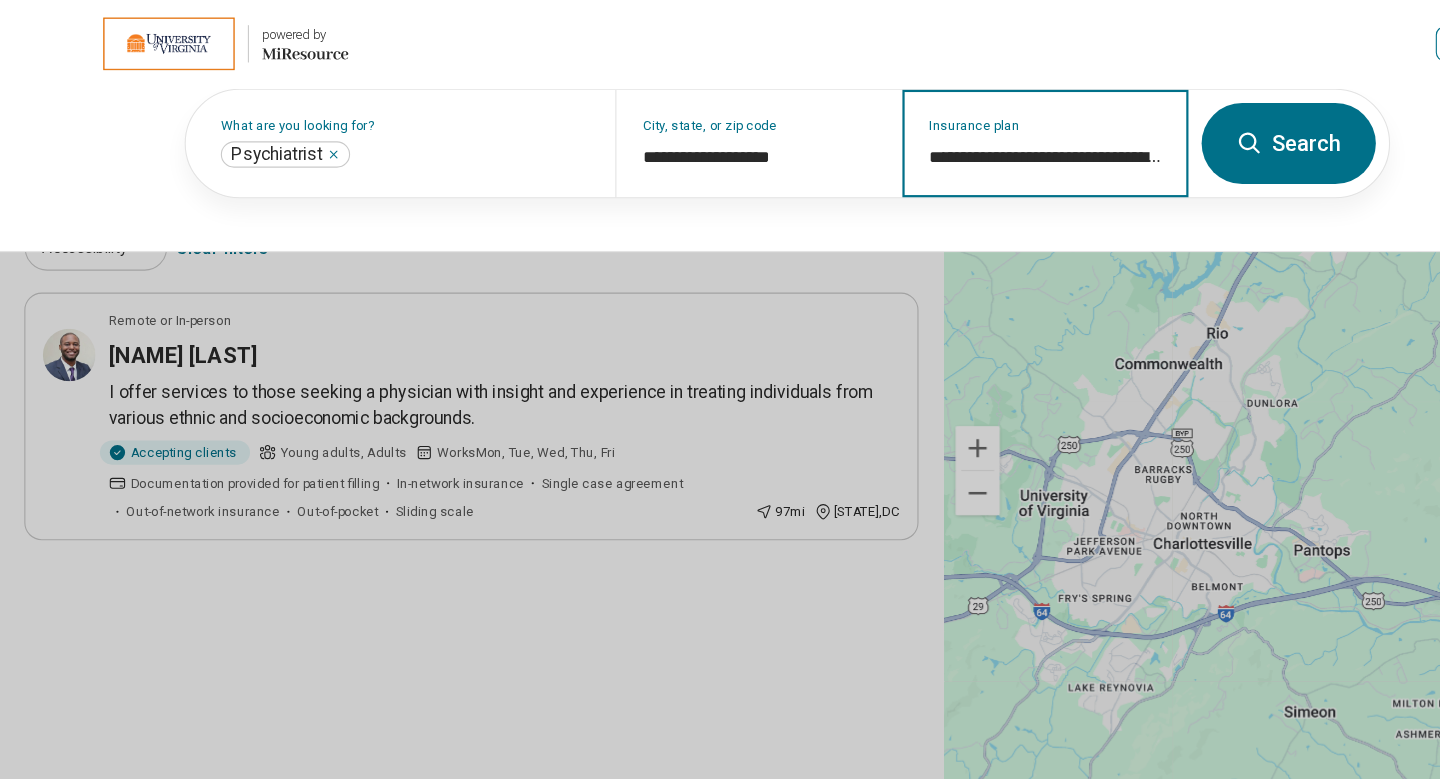 click on "**********" at bounding box center (956, 144) 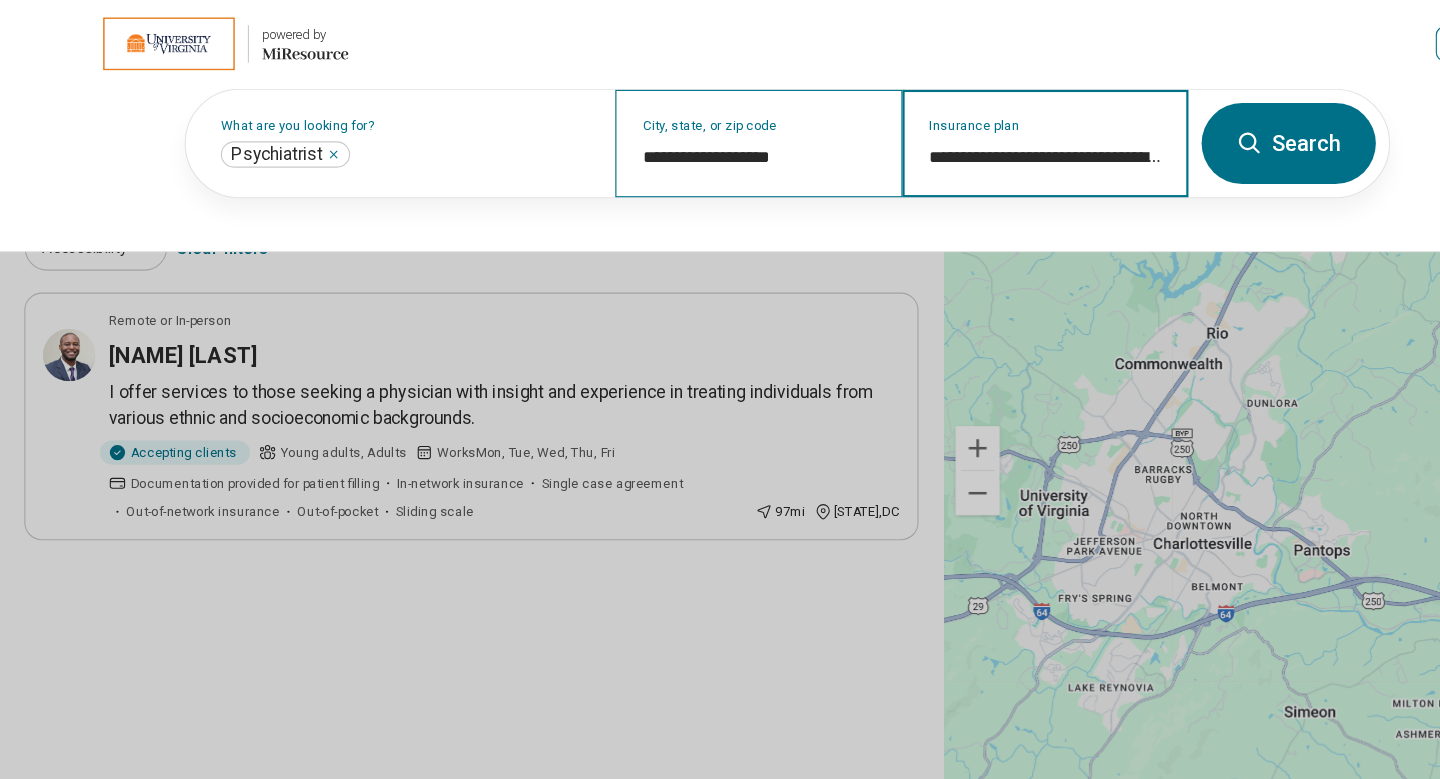 drag, startPoint x: 920, startPoint y: 144, endPoint x: 680, endPoint y: 149, distance: 240.05208 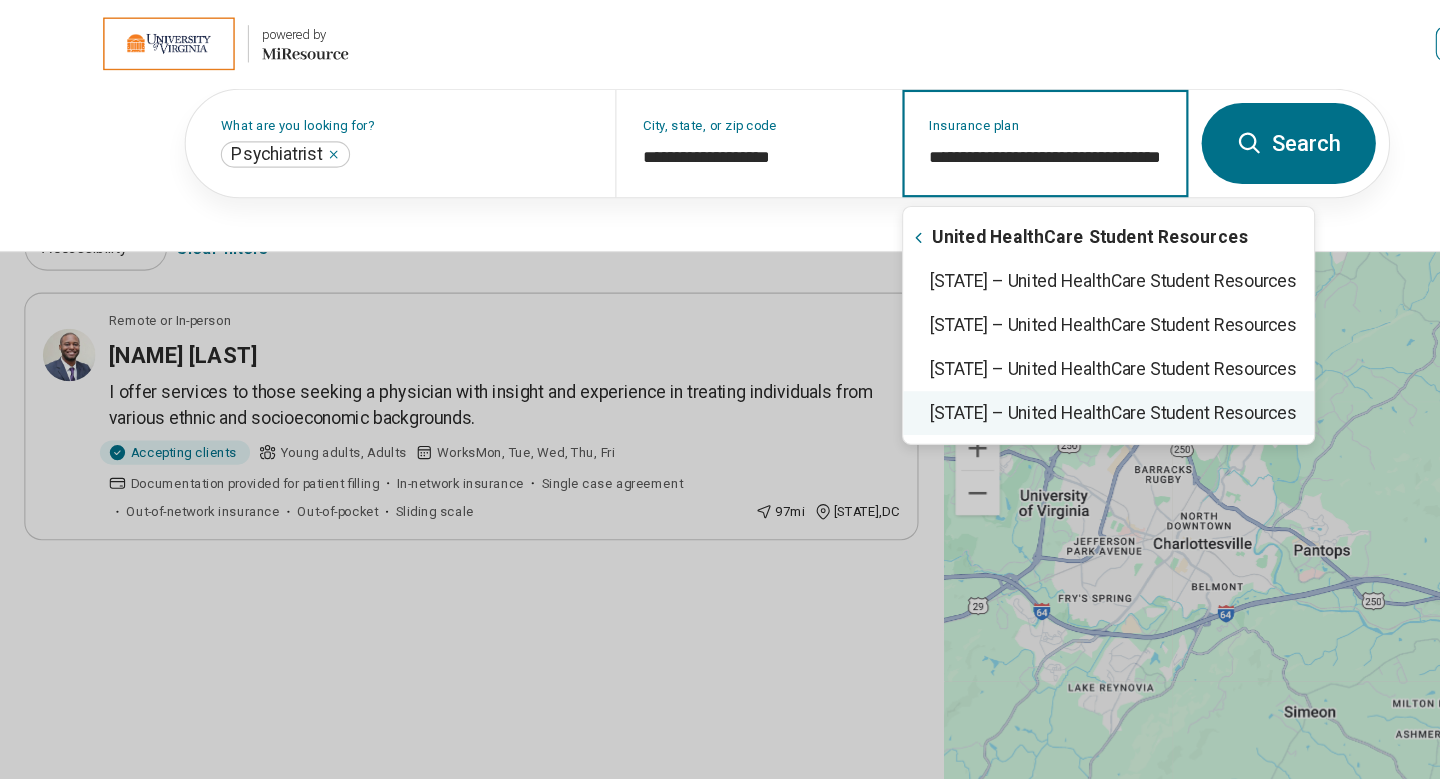 scroll, scrollTop: 0, scrollLeft: 54, axis: horizontal 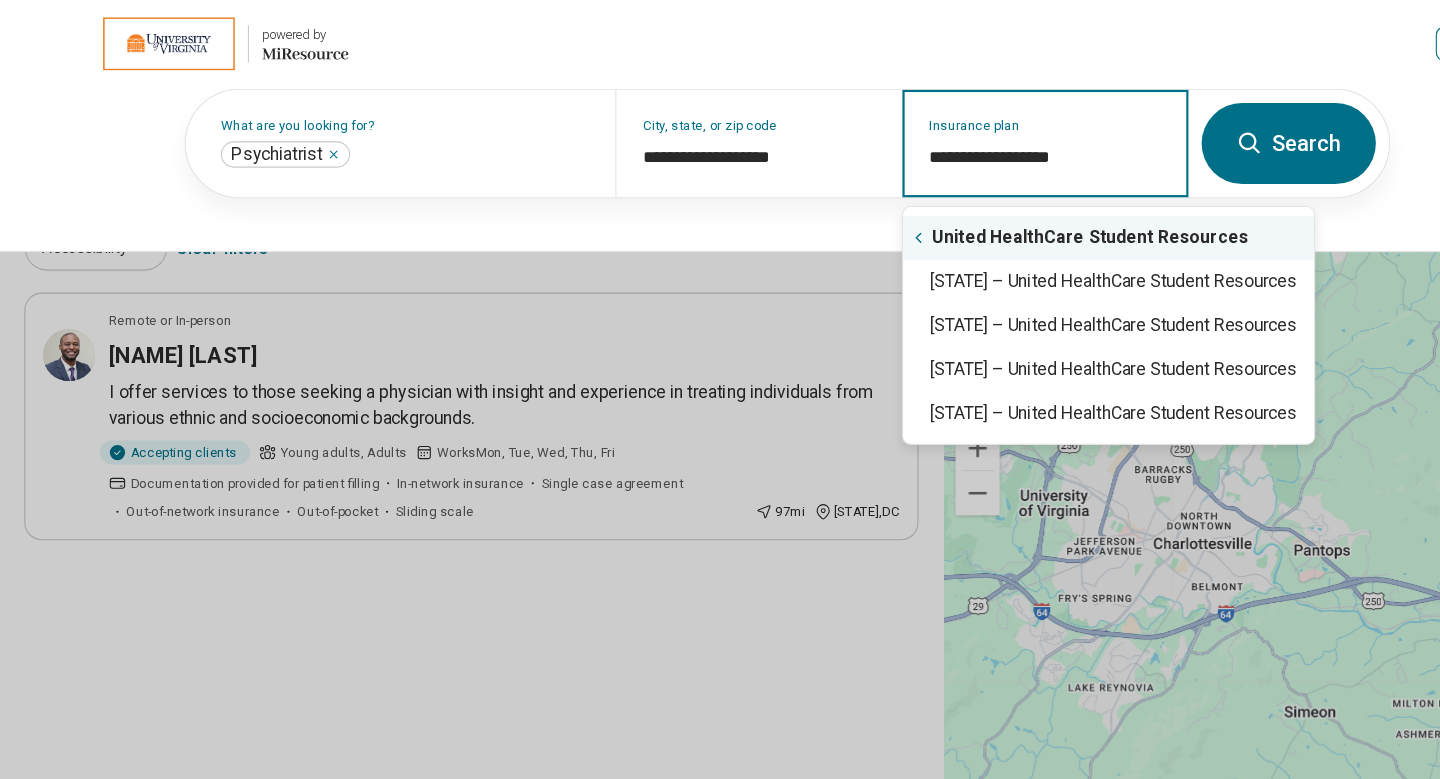 click on "United HealthCare Student Resources" at bounding box center (1013, 217) 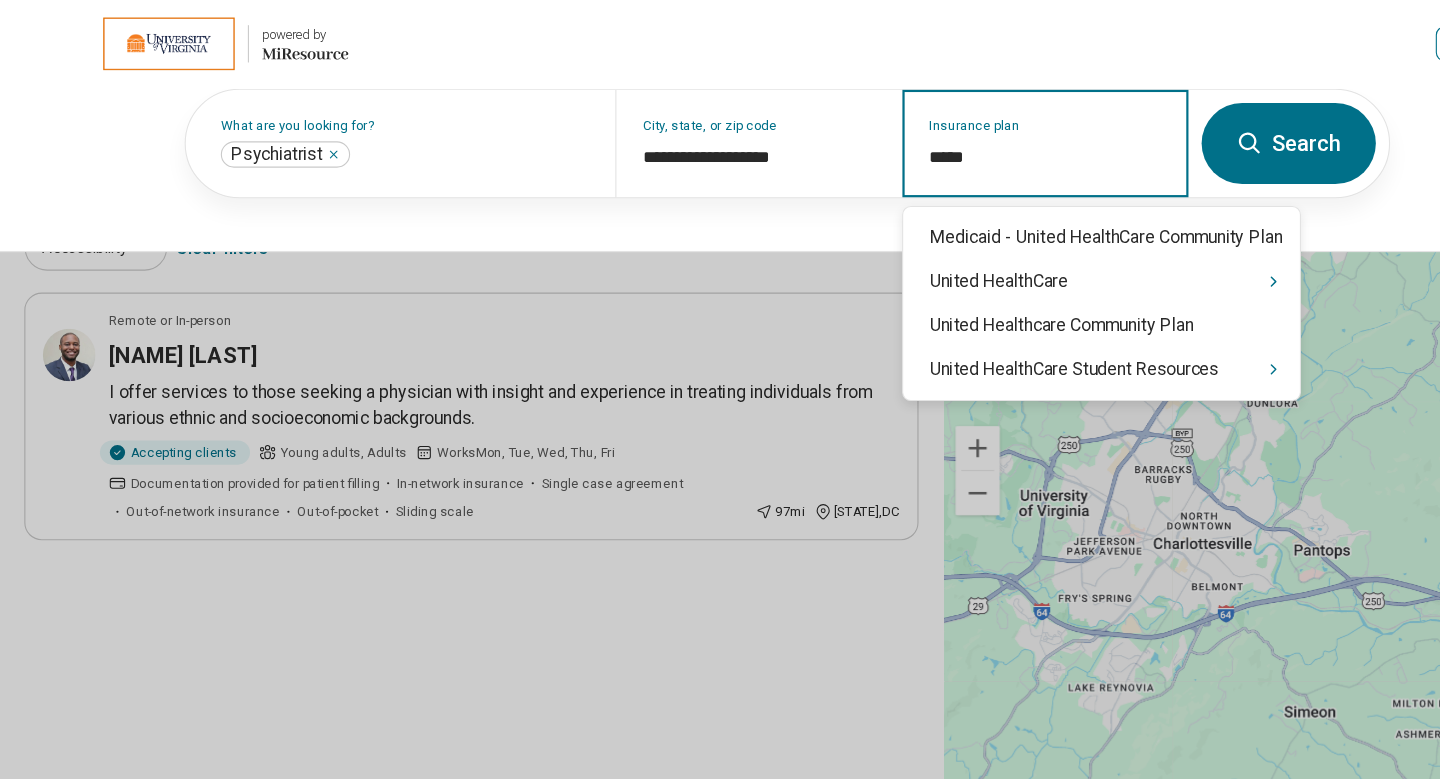 type on "******" 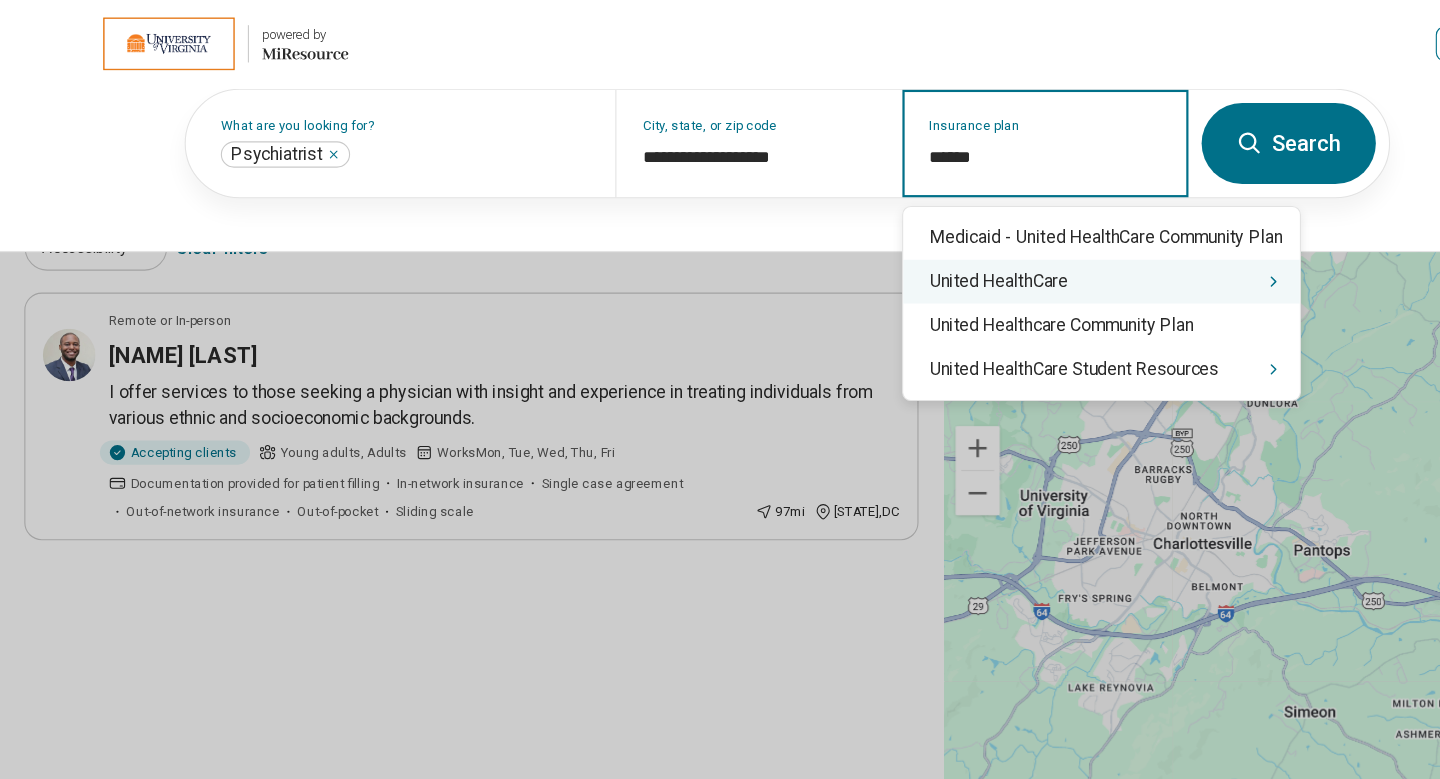 click on "United HealthCare" at bounding box center [1007, 257] 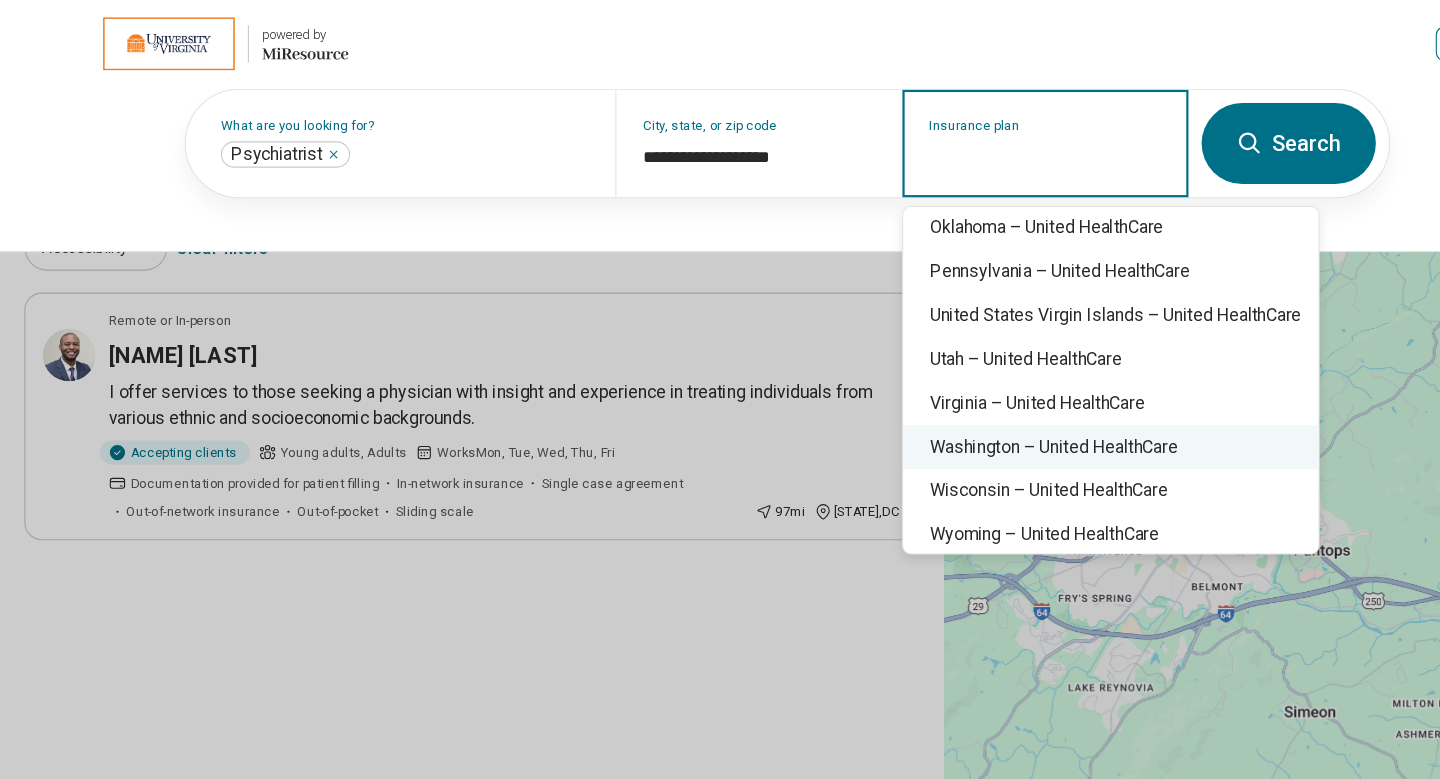 scroll, scrollTop: 500, scrollLeft: 0, axis: vertical 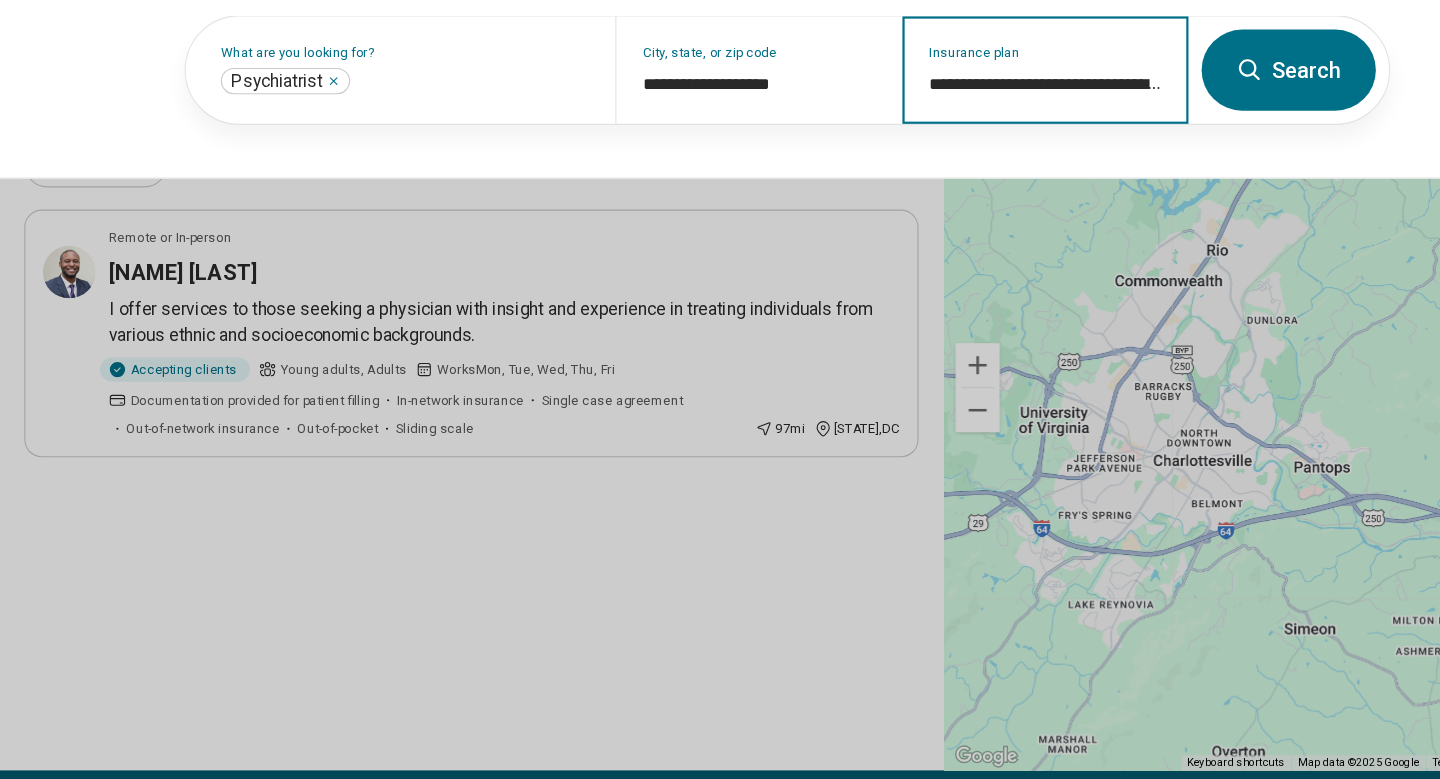 click on "**********" at bounding box center [956, 144] 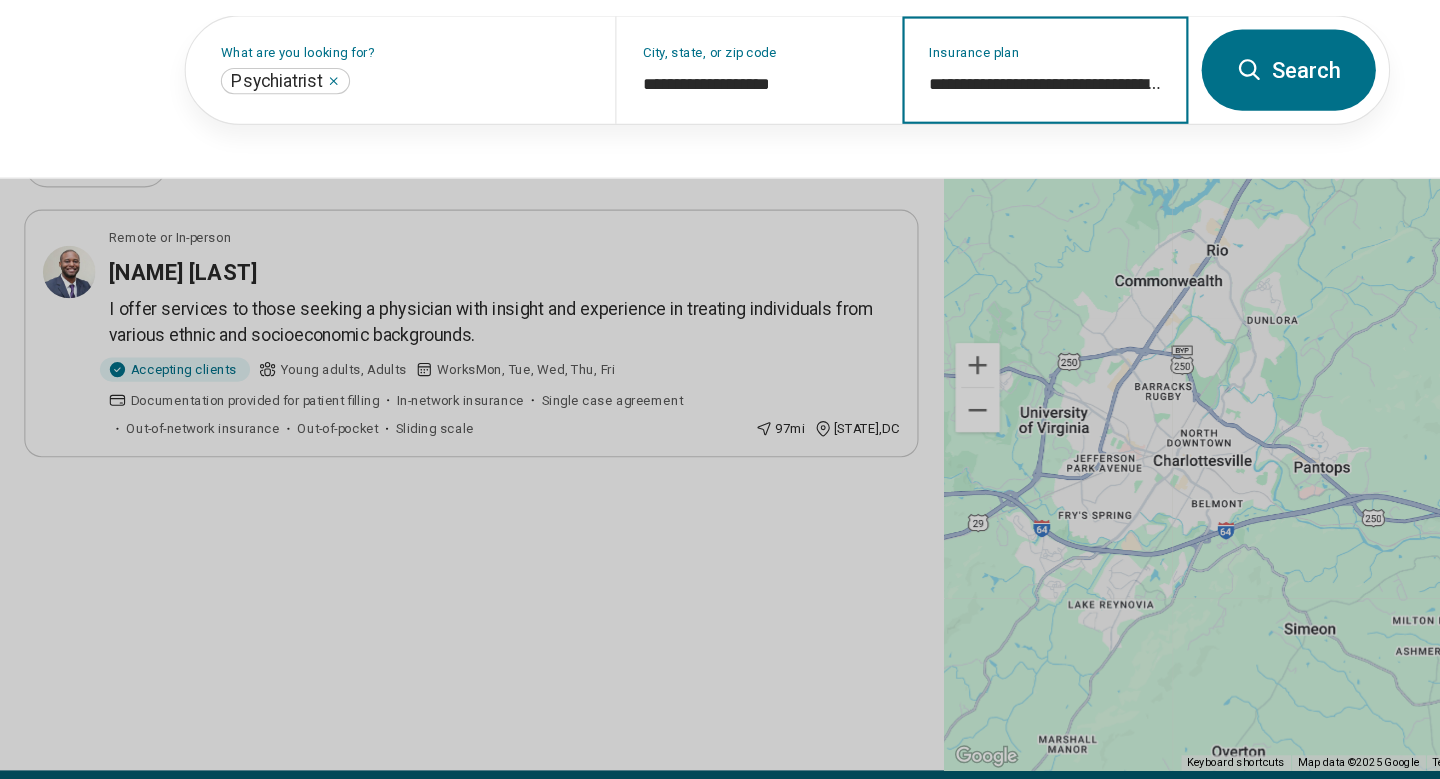 scroll, scrollTop: 0, scrollLeft: 127, axis: horizontal 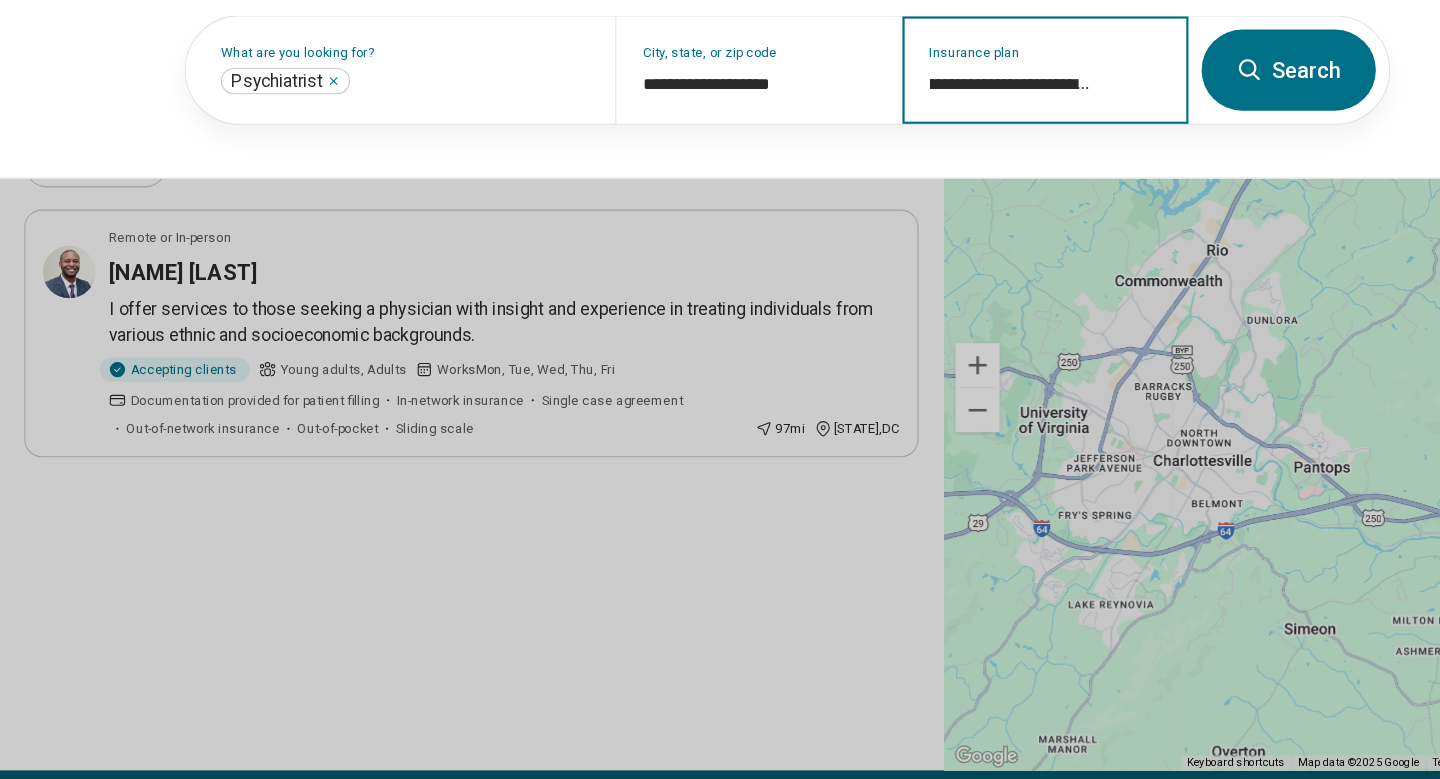 drag, startPoint x: 1054, startPoint y: 142, endPoint x: 1146, endPoint y: 152, distance: 92.541885 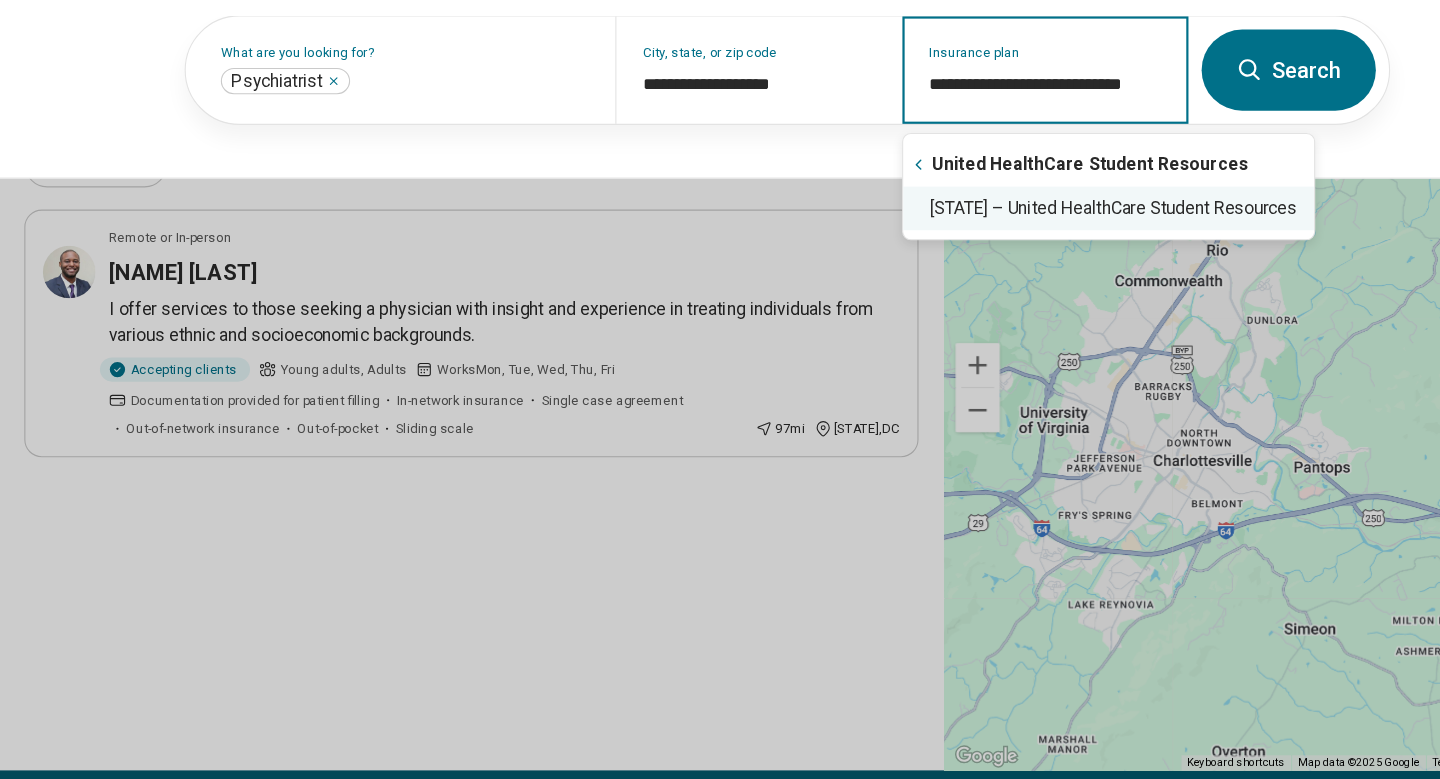 scroll, scrollTop: 0, scrollLeft: 0, axis: both 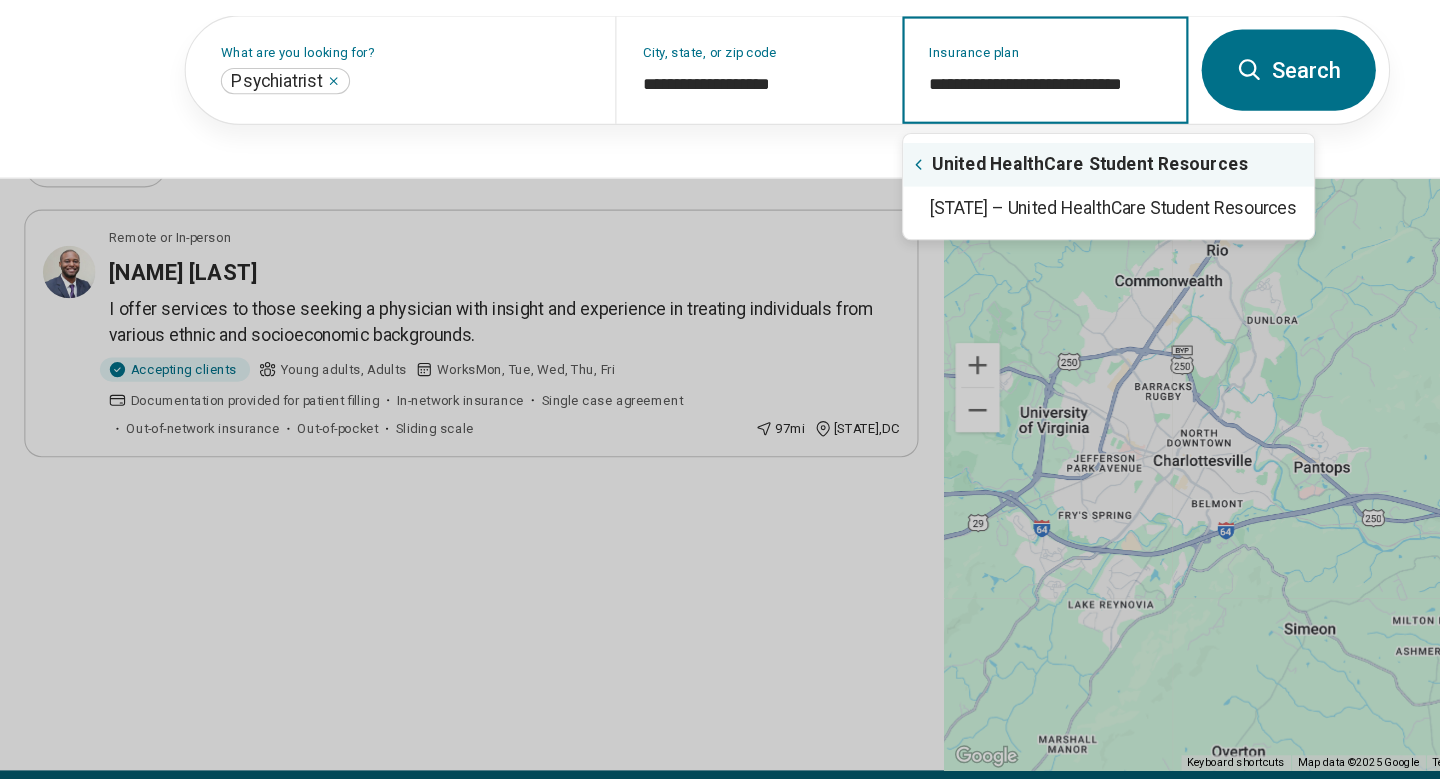 click 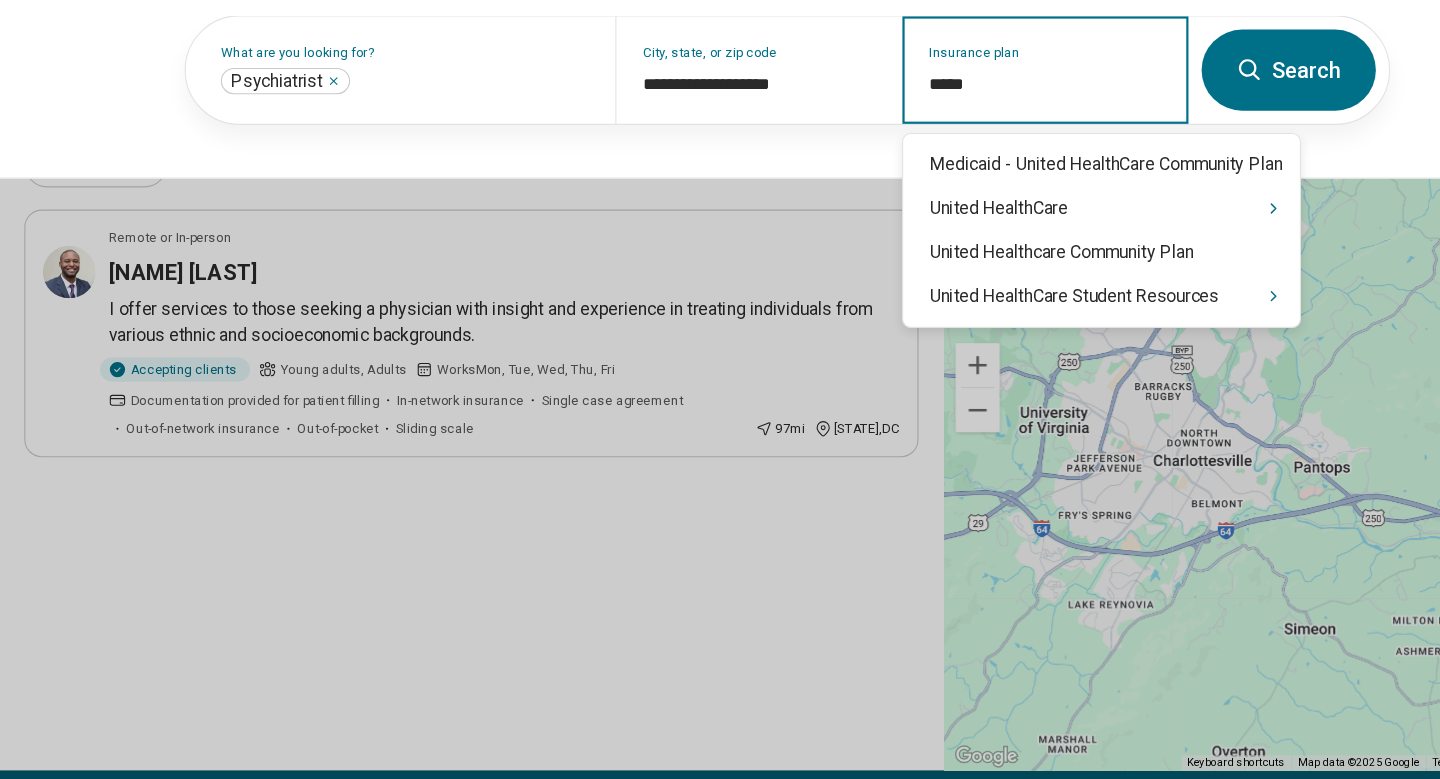 type on "******" 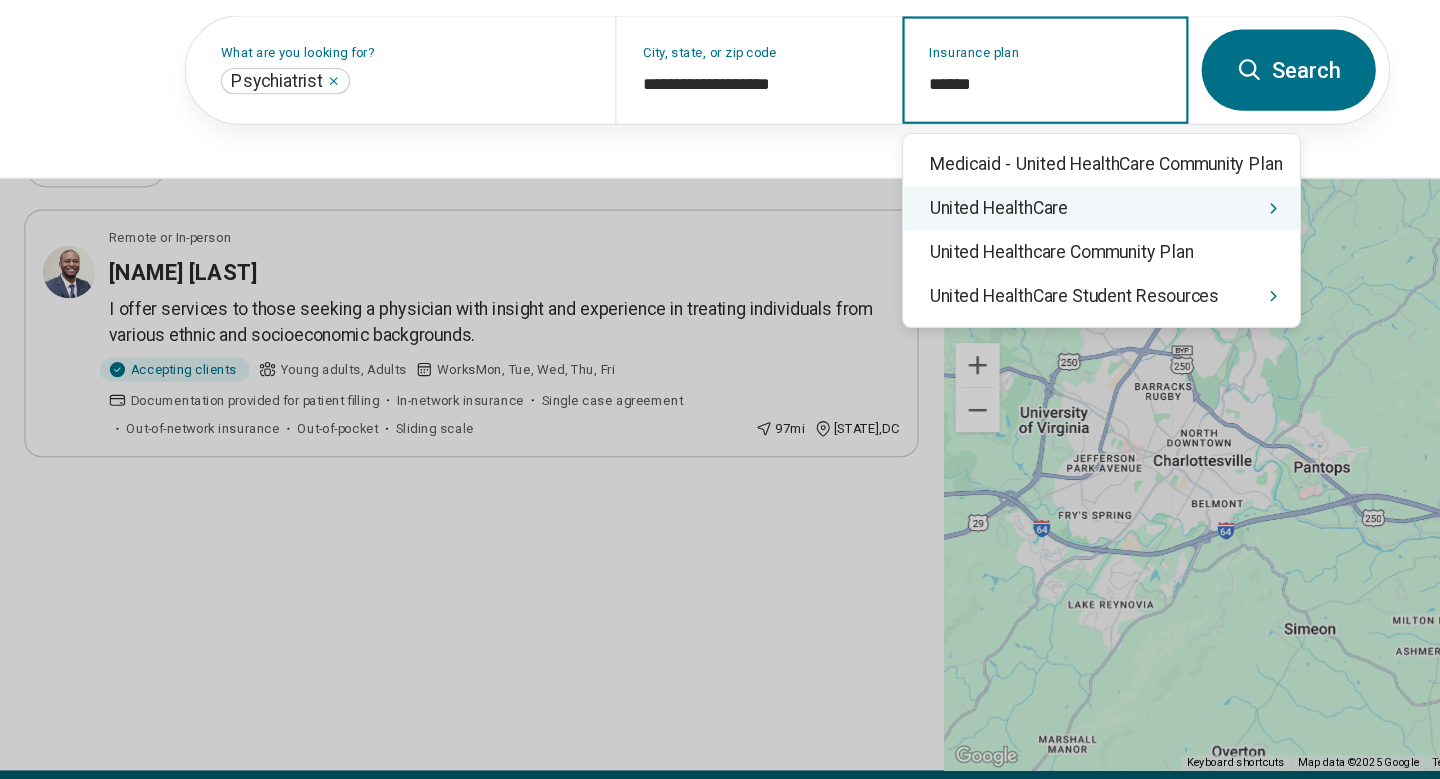 click on "United HealthCare" at bounding box center [1007, 257] 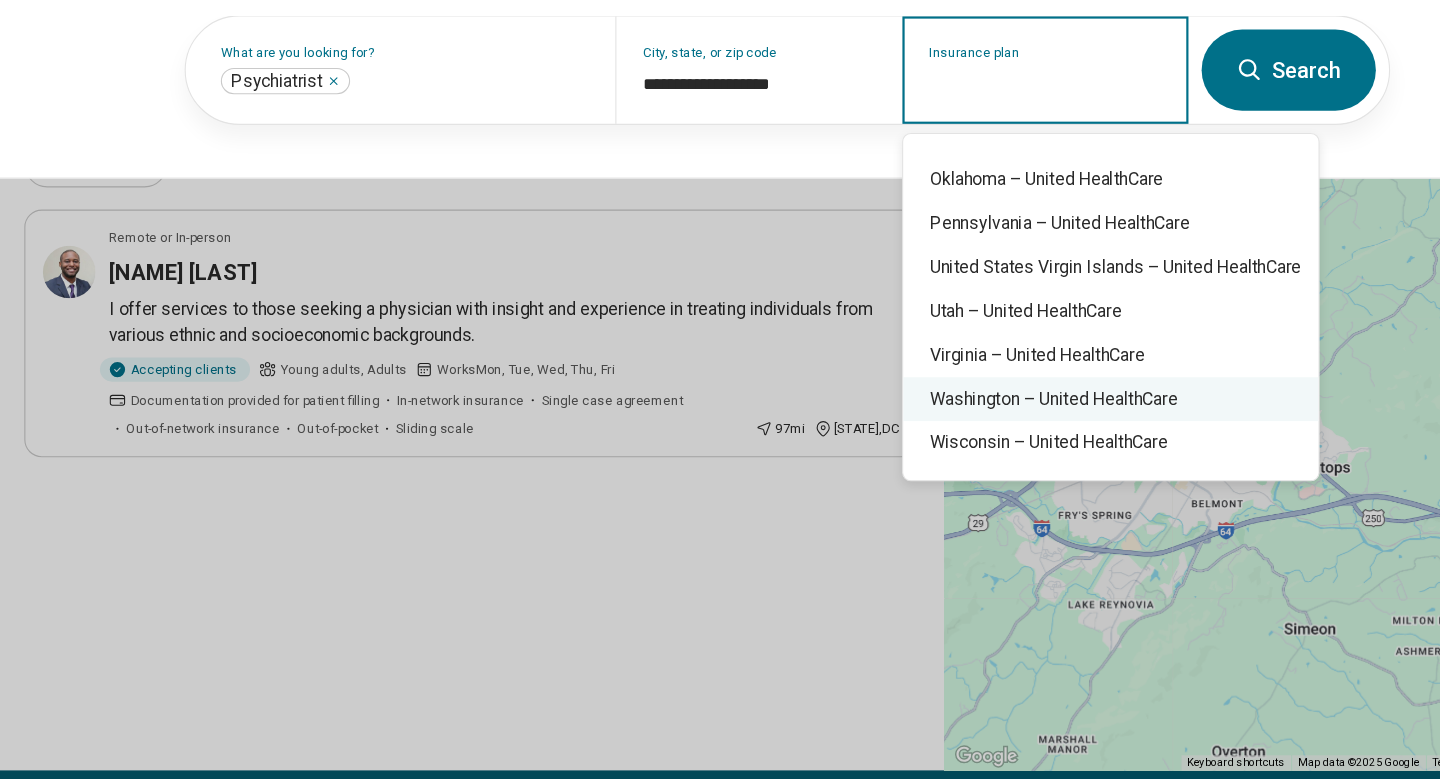 scroll, scrollTop: 472, scrollLeft: 0, axis: vertical 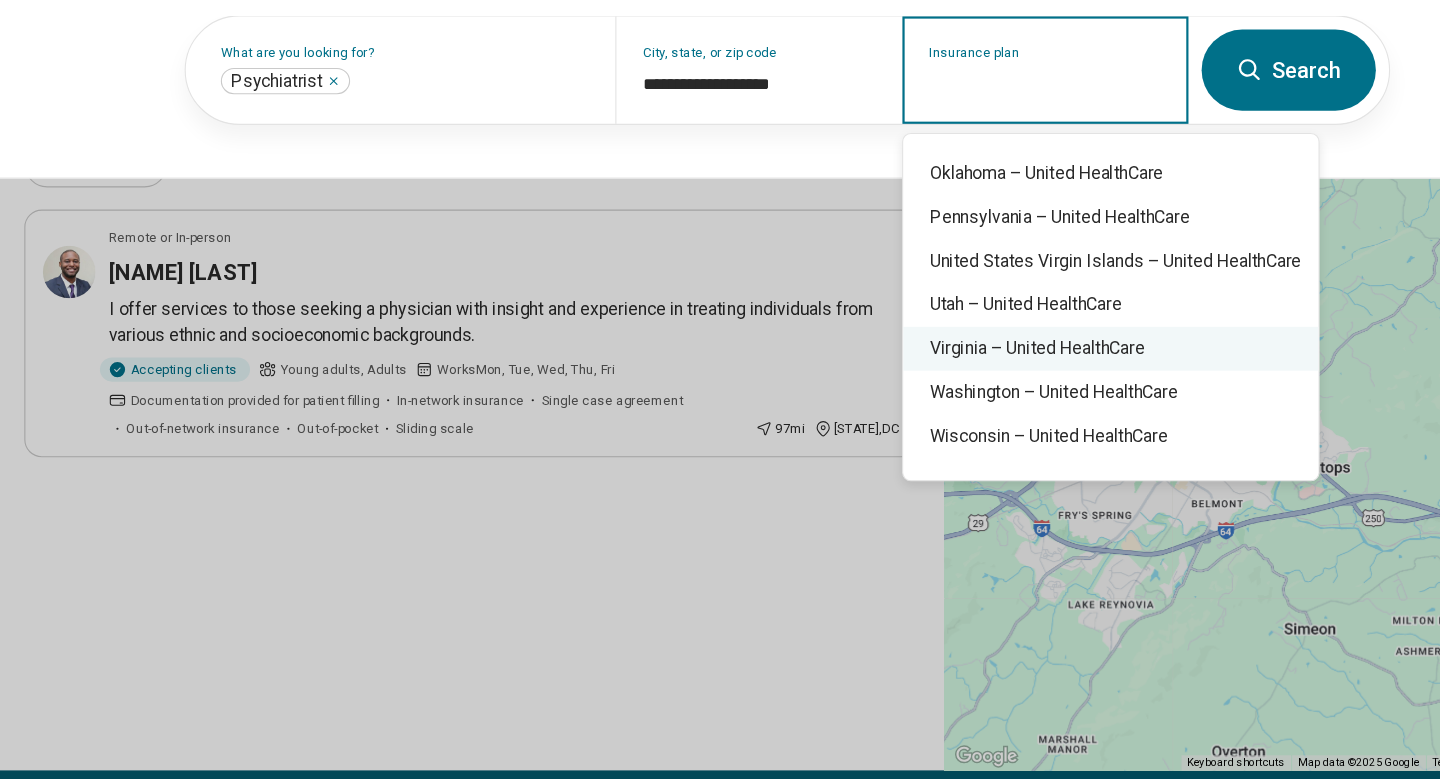 click on "Virginia – United HealthCare" at bounding box center [1015, 385] 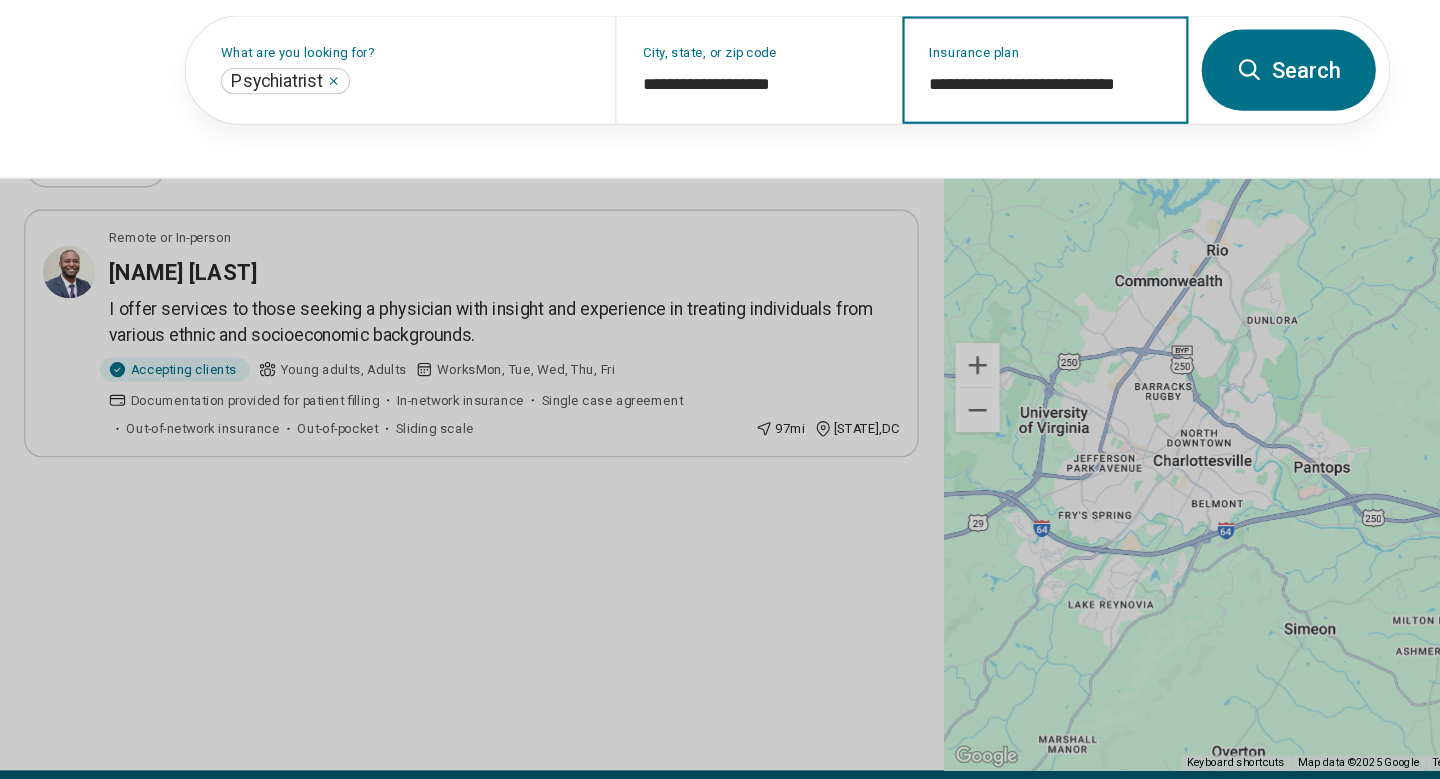 type on "**********" 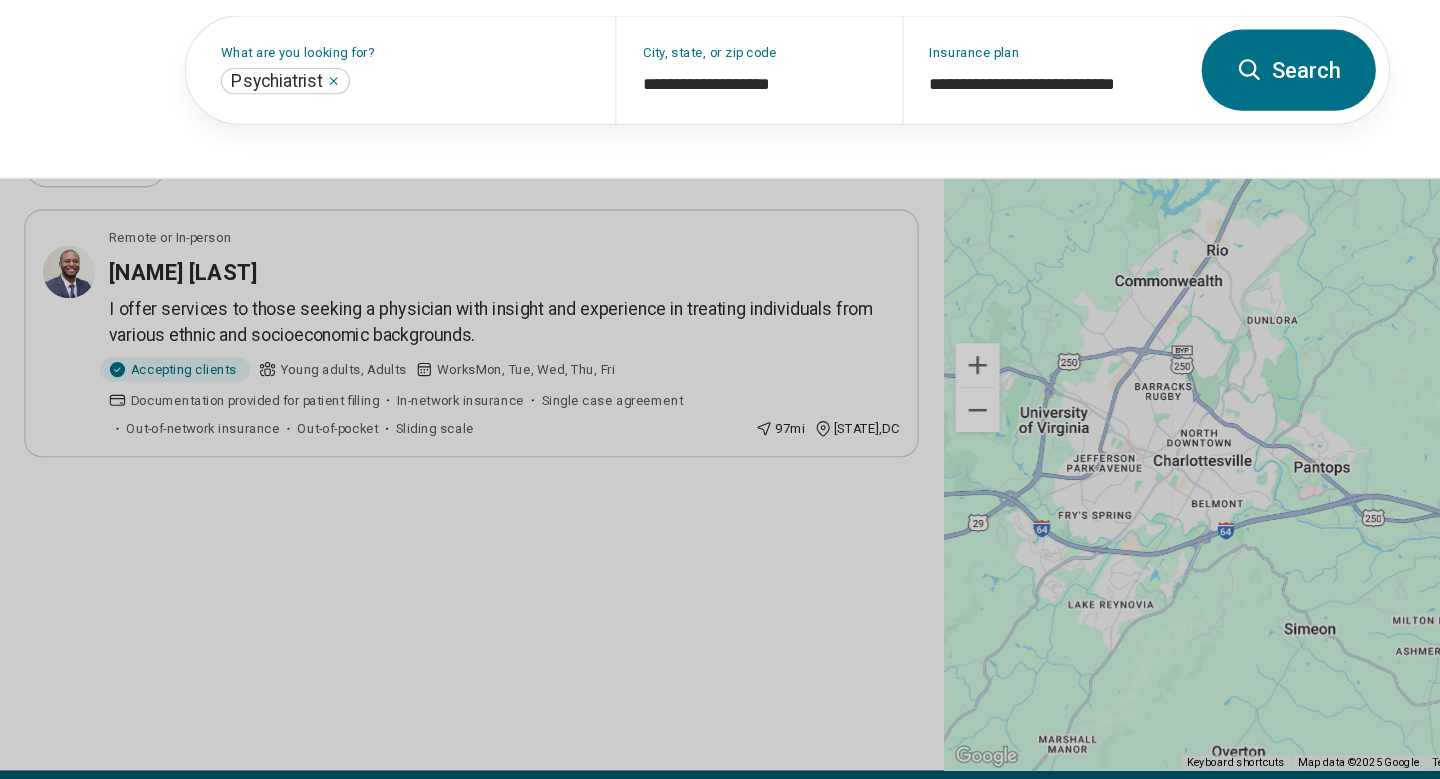 click on "Search" at bounding box center (1177, 131) 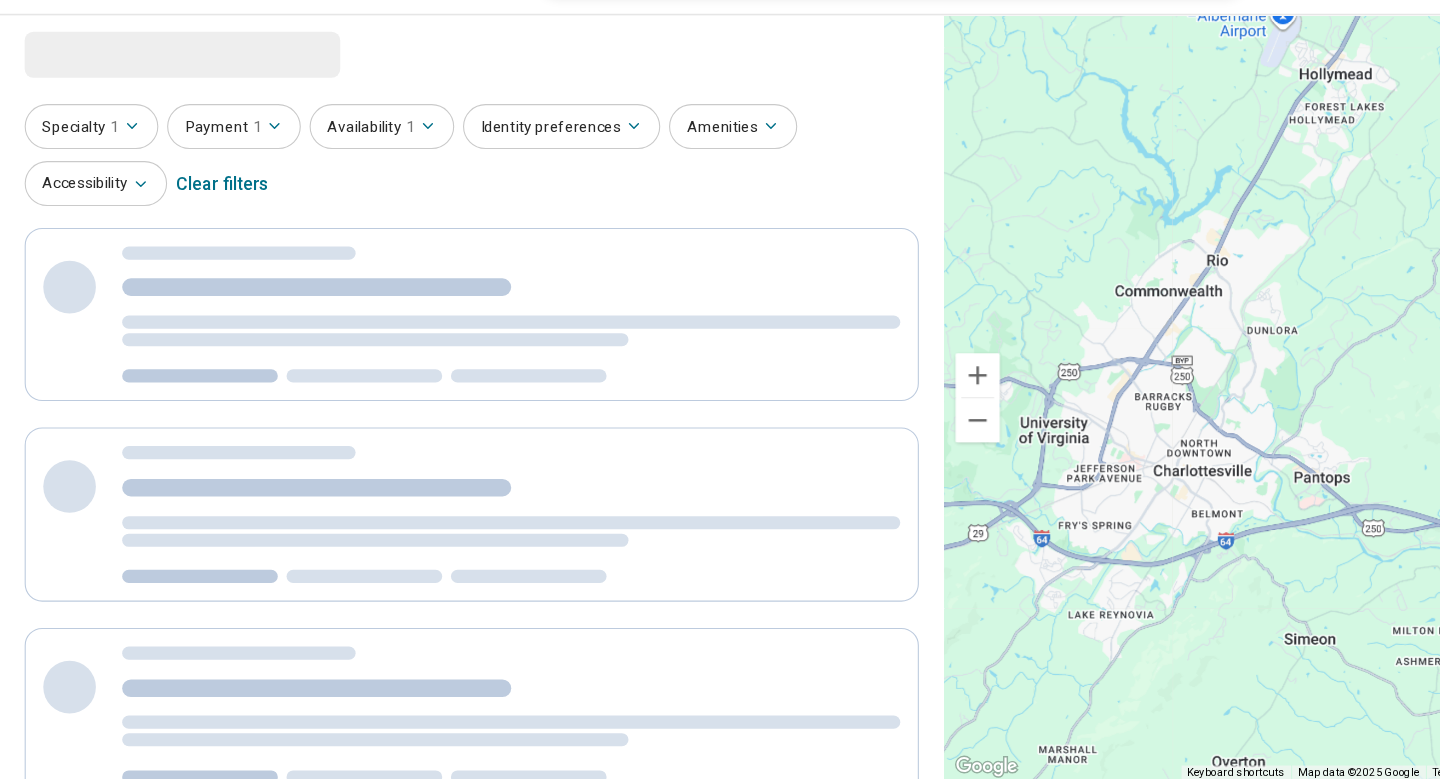 scroll, scrollTop: 0, scrollLeft: 0, axis: both 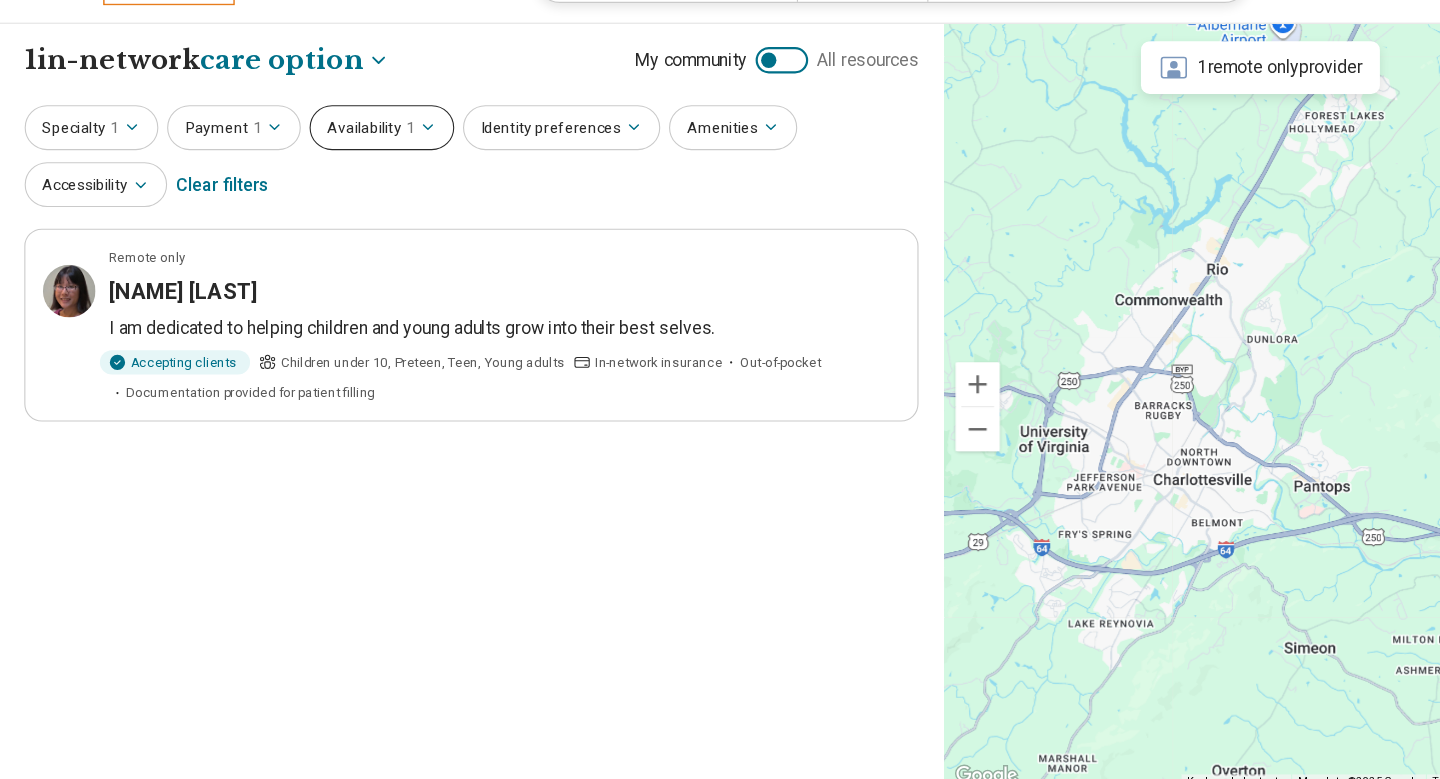 click on "Availability 1" at bounding box center [350, 175] 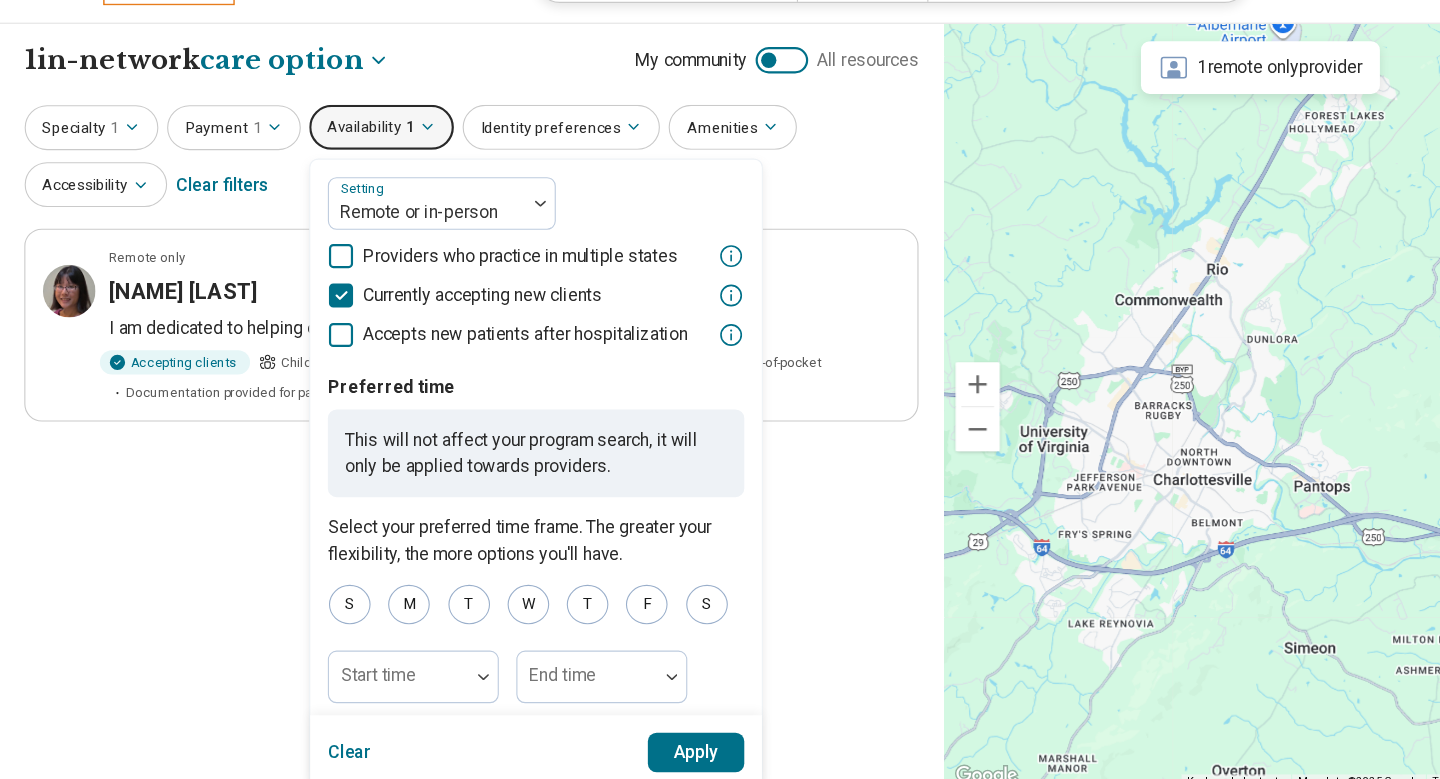 click on "**********" at bounding box center [432, 114] 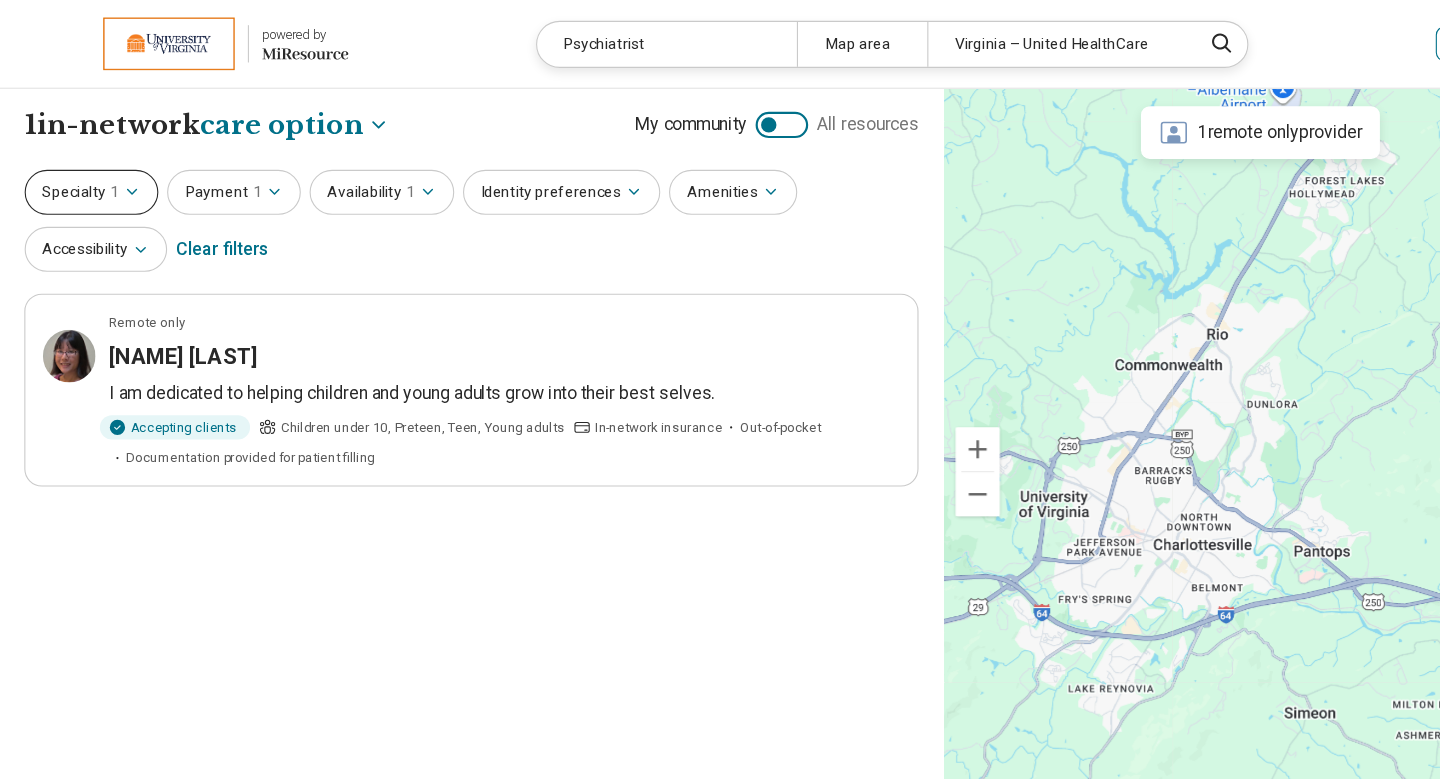 click on "Specialty 1" at bounding box center (85, 175) 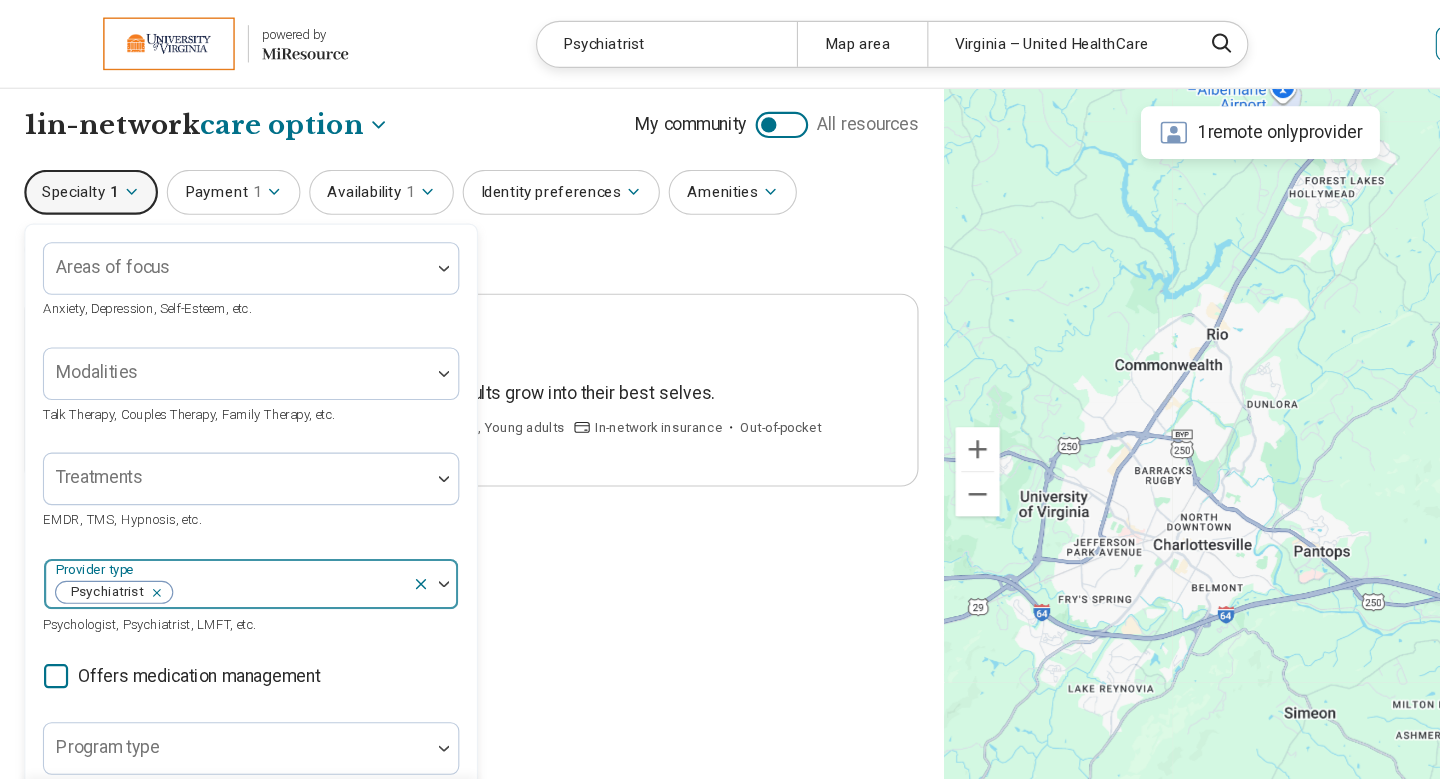 click 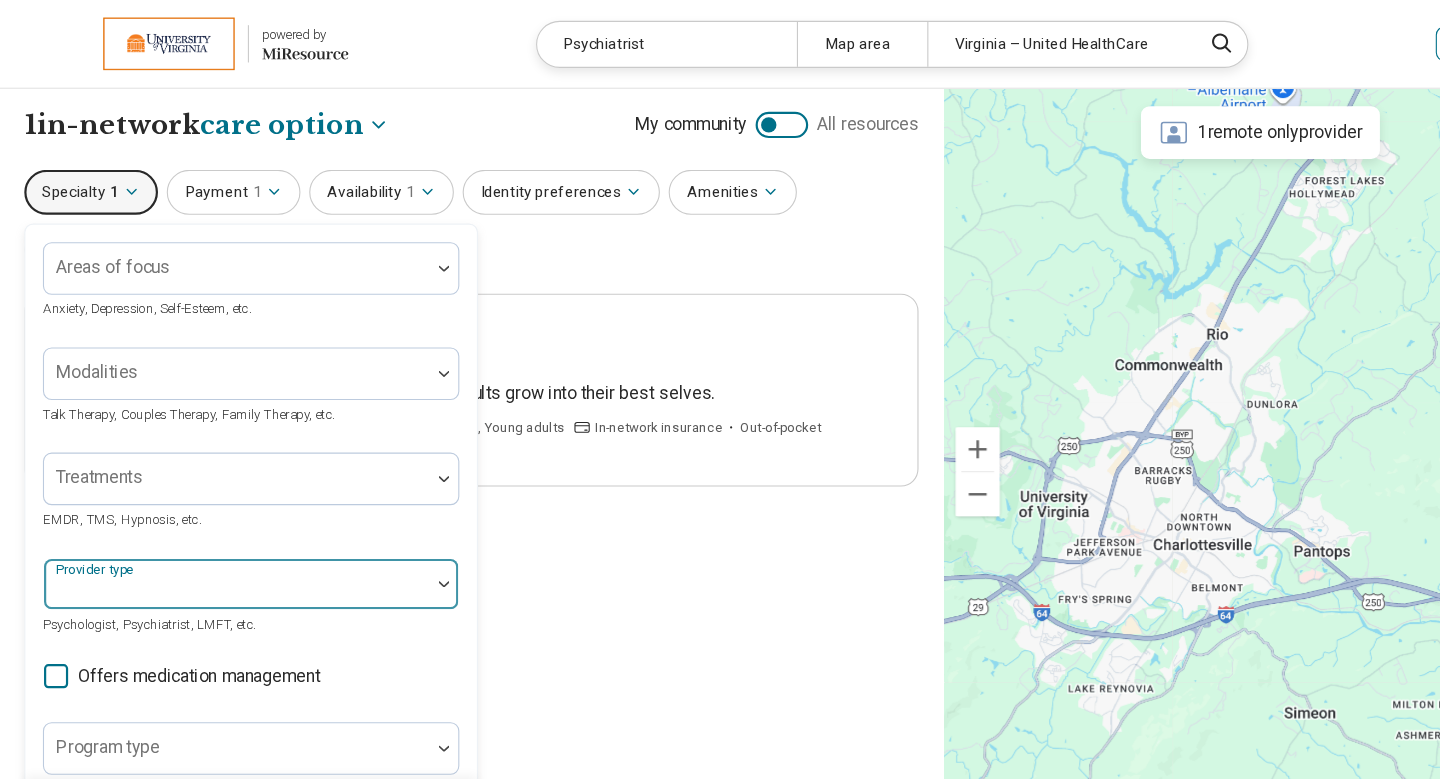 click on "**********" at bounding box center [432, 430] 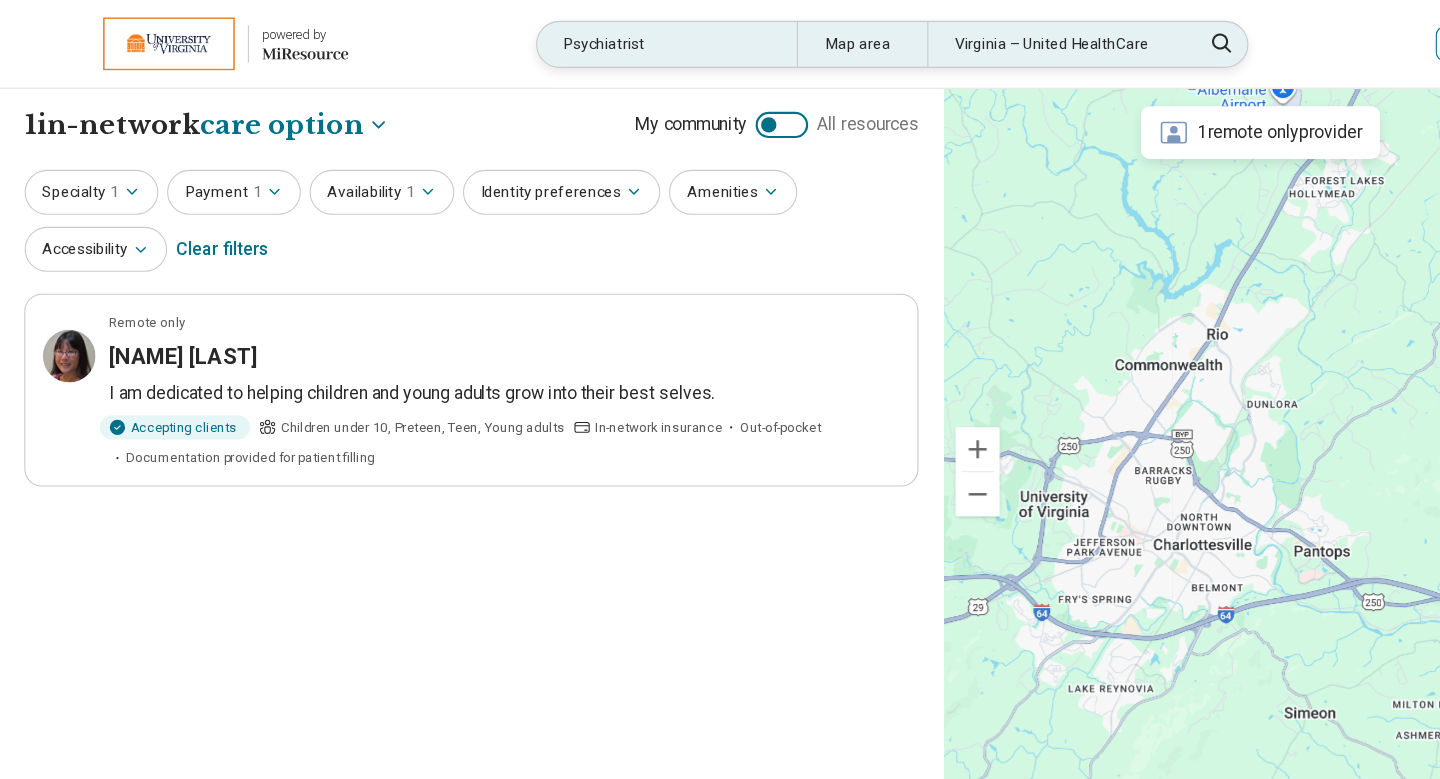 click 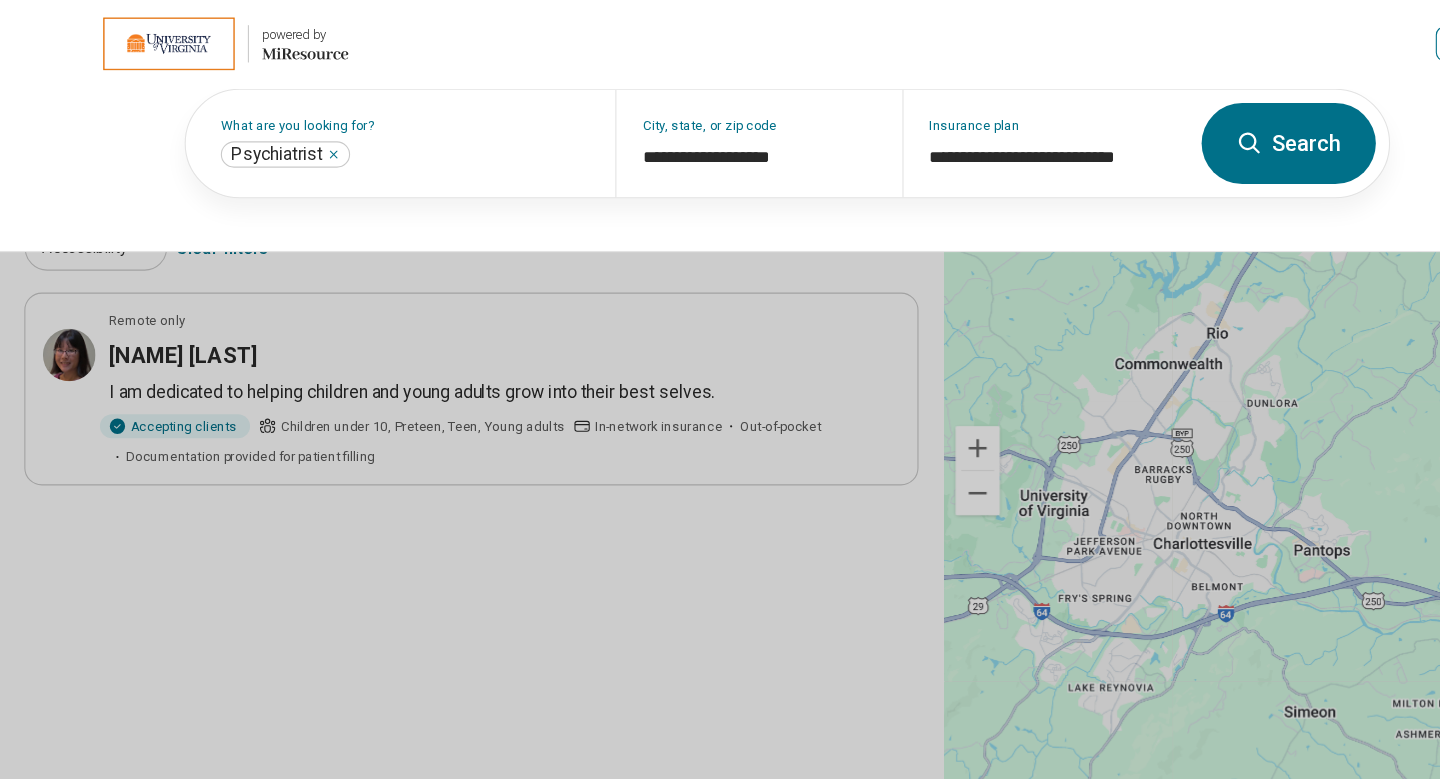 click on "Search" at bounding box center [1177, 131] 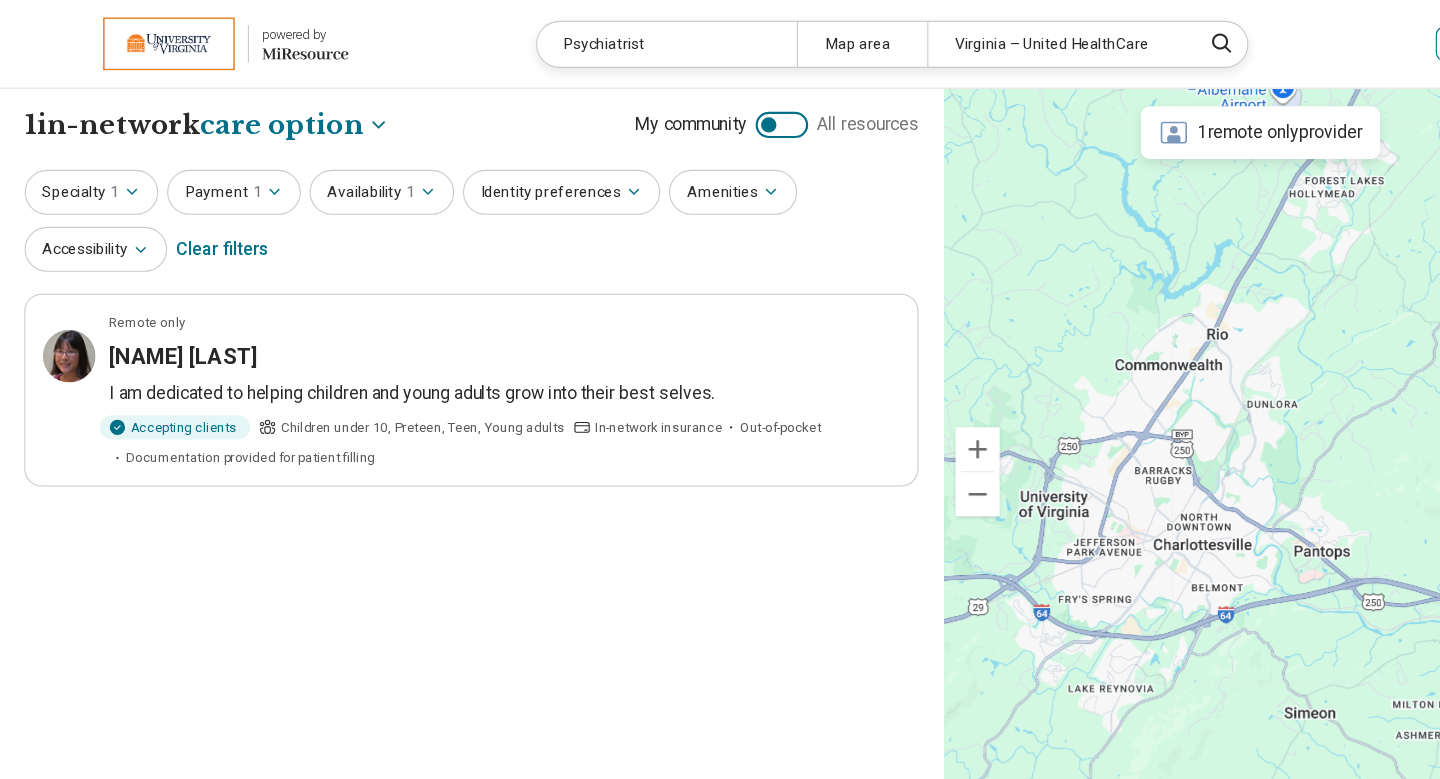click on "Clear filters" at bounding box center (204, 228) 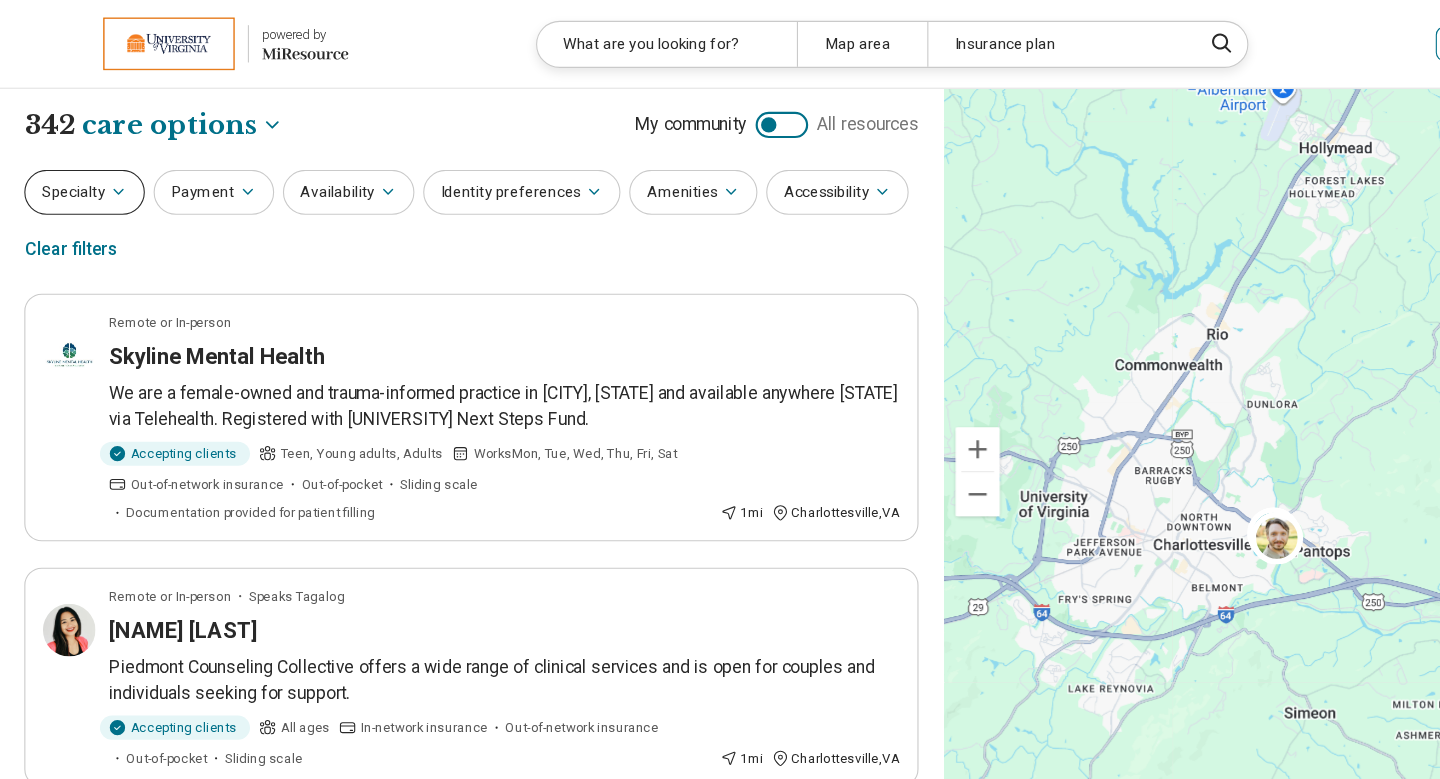 click 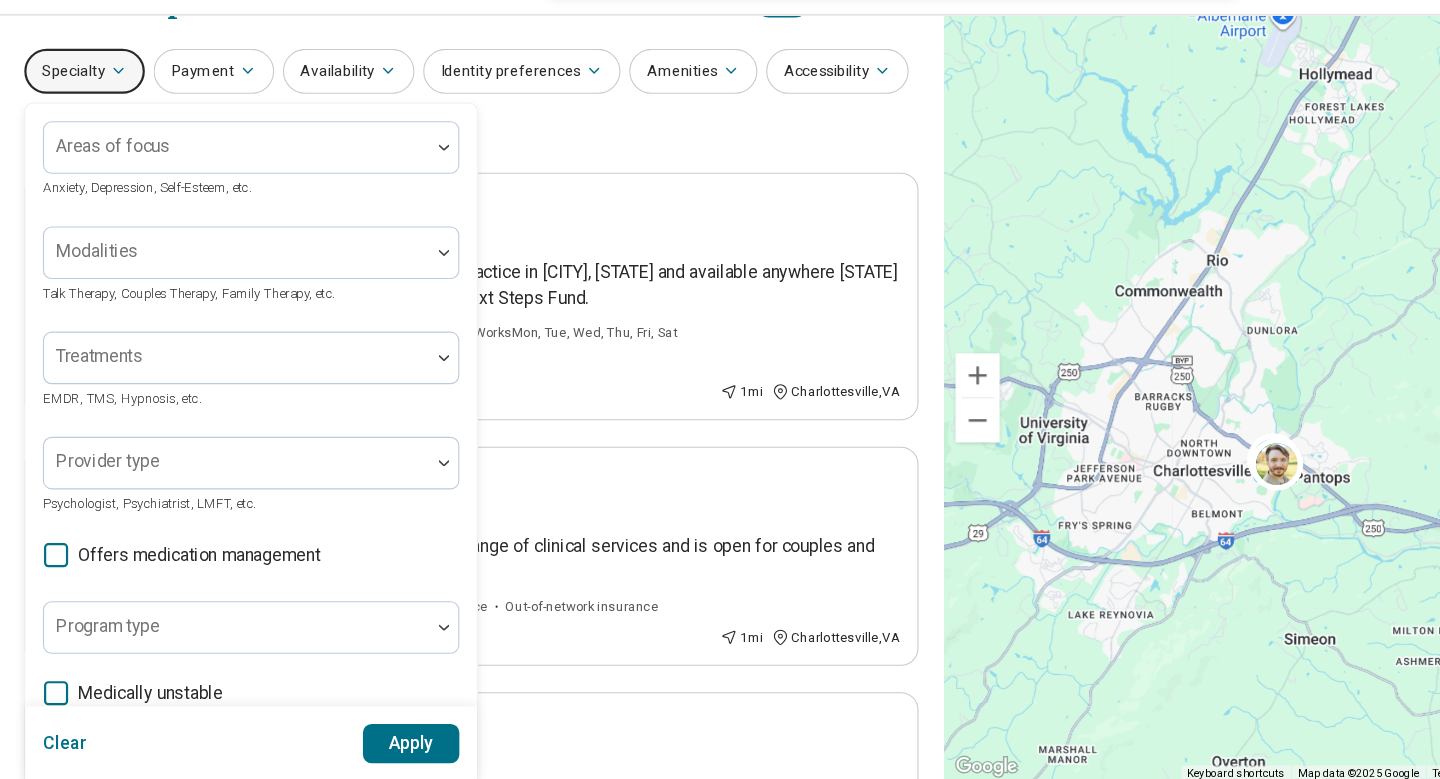 scroll, scrollTop: 52, scrollLeft: 0, axis: vertical 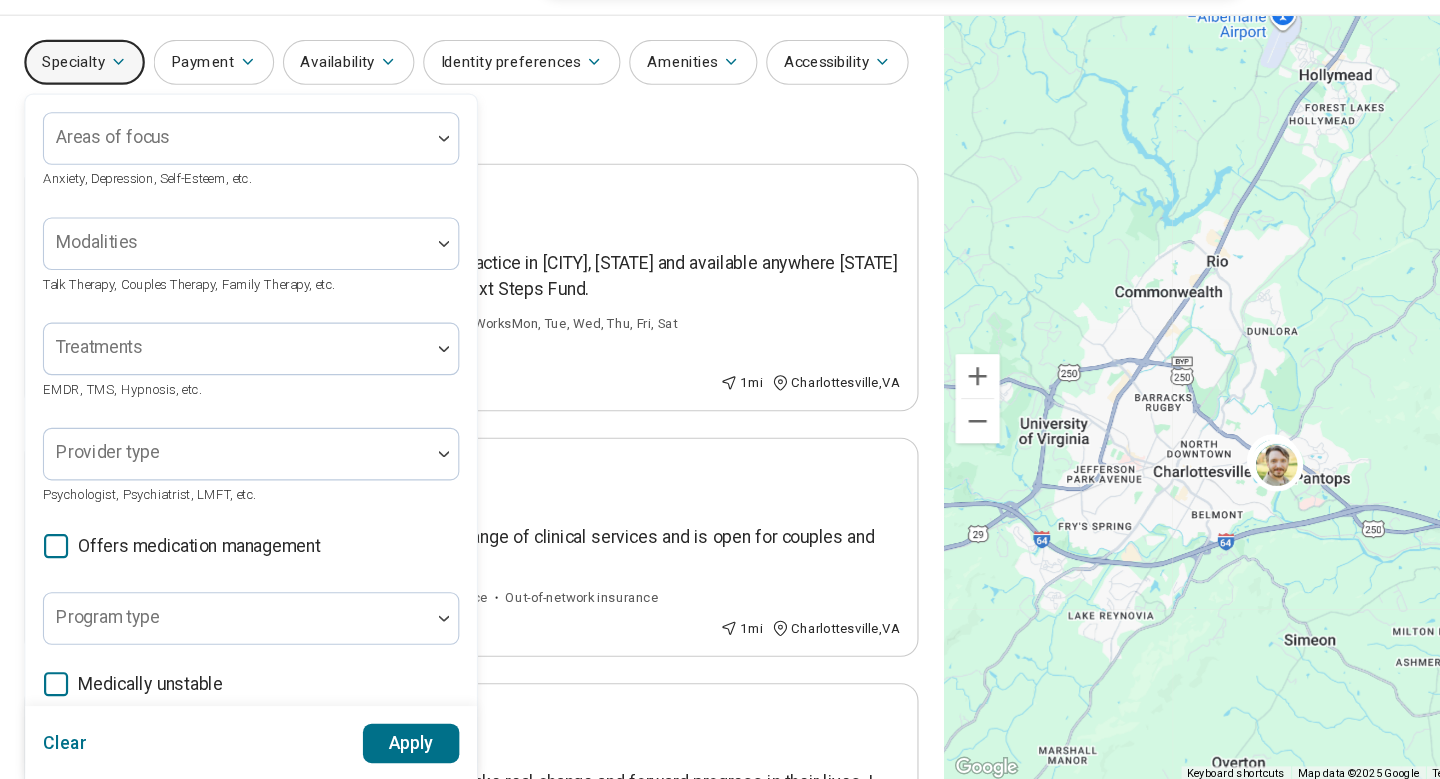 click on "Offers medication management" at bounding box center [183, 565] 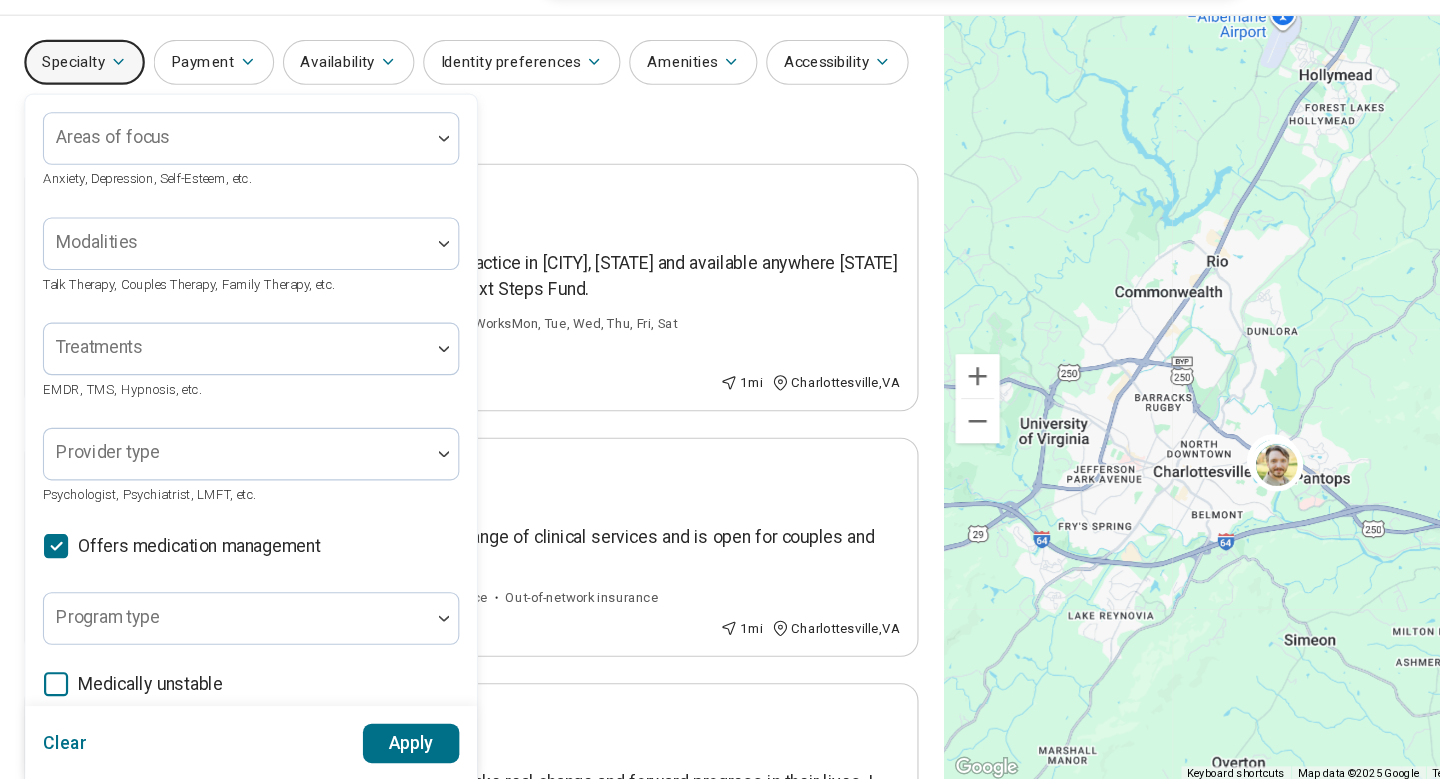 scroll, scrollTop: 10, scrollLeft: 0, axis: vertical 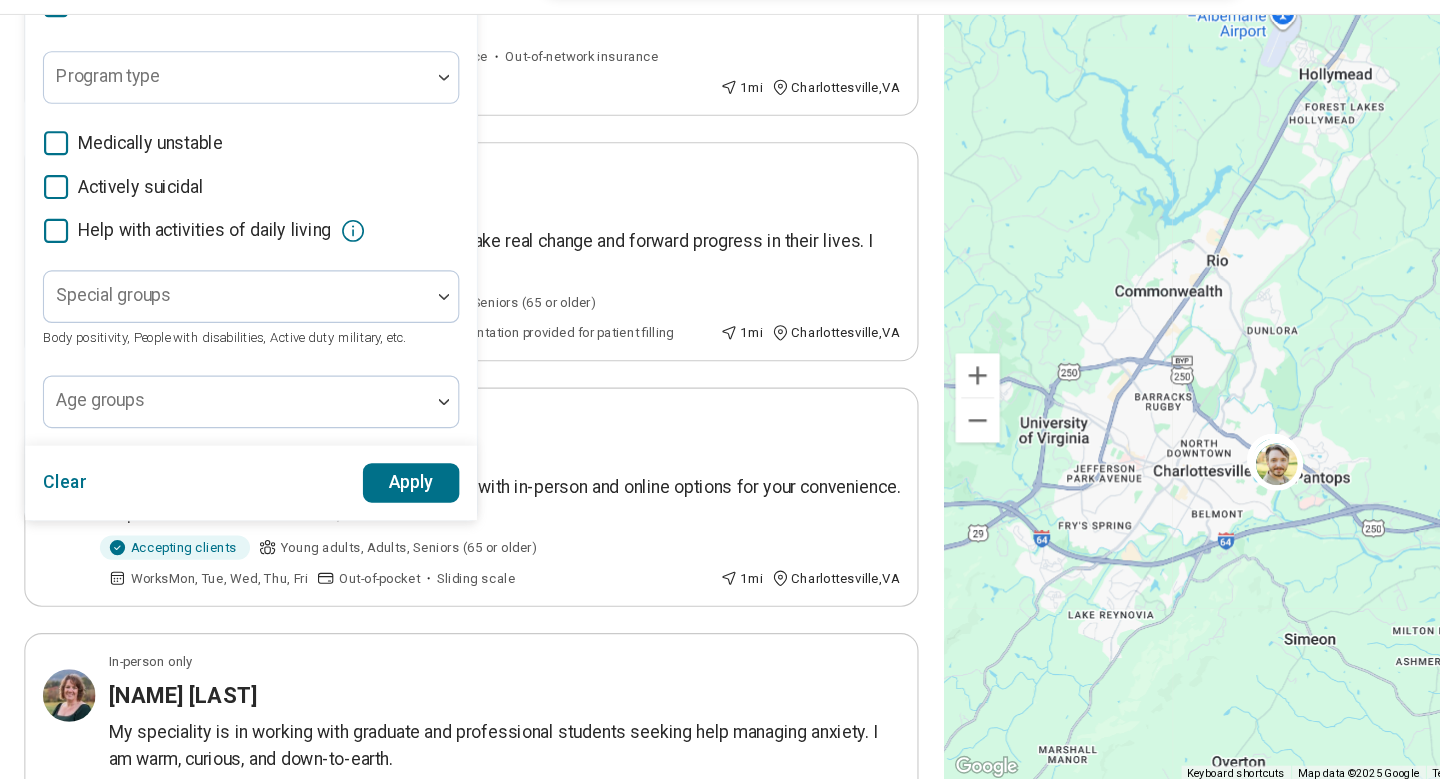click on "Apply" at bounding box center (377, 508) 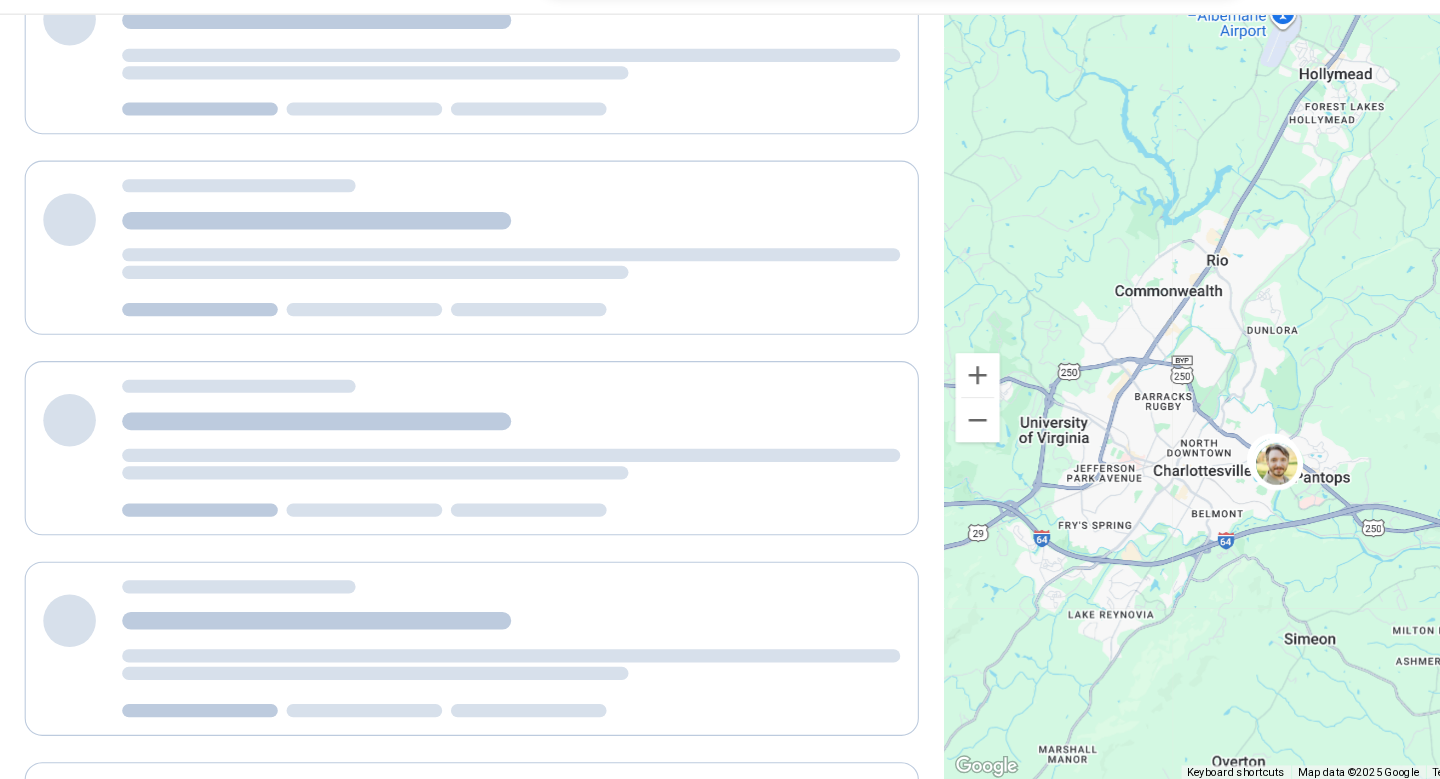 scroll, scrollTop: 237, scrollLeft: 0, axis: vertical 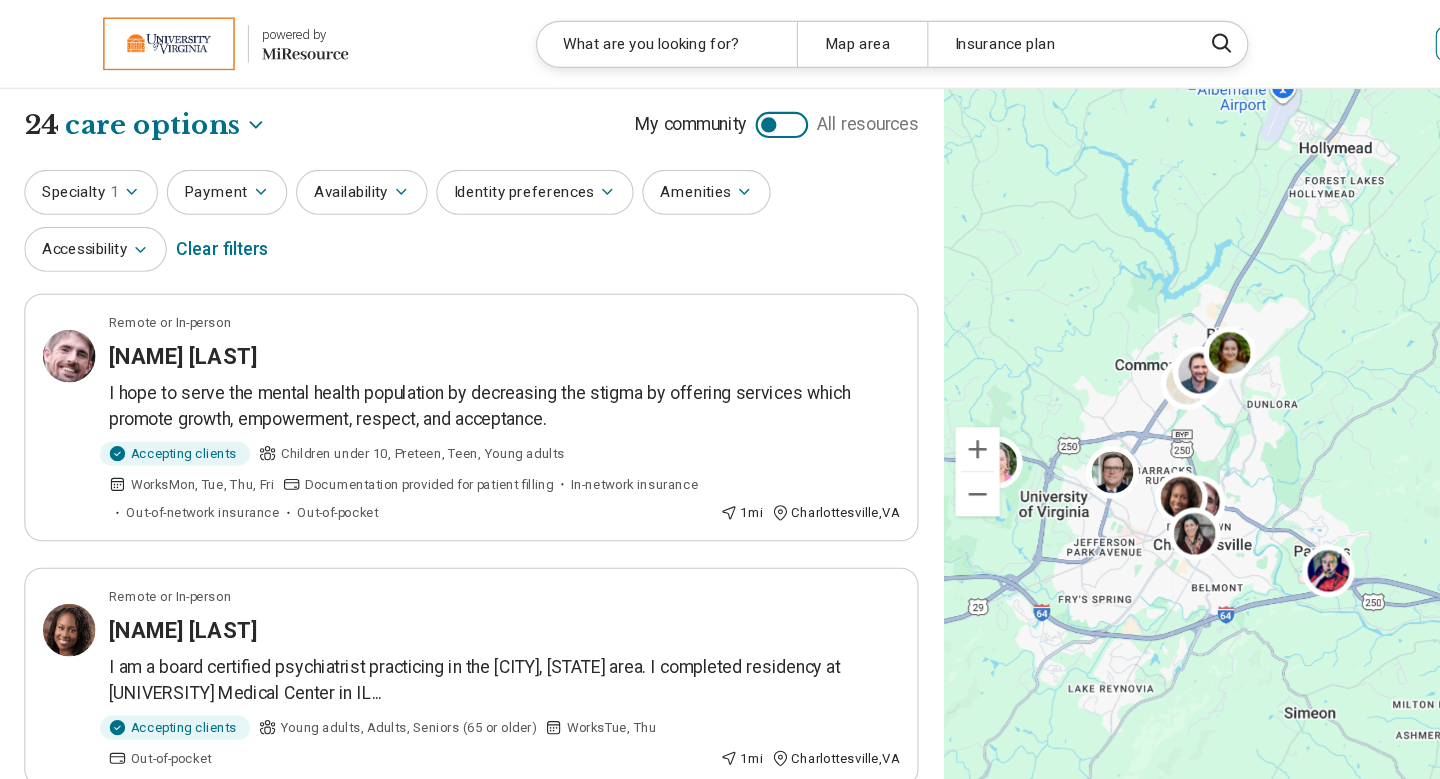 click on "Insurance plan" at bounding box center (966, 40) 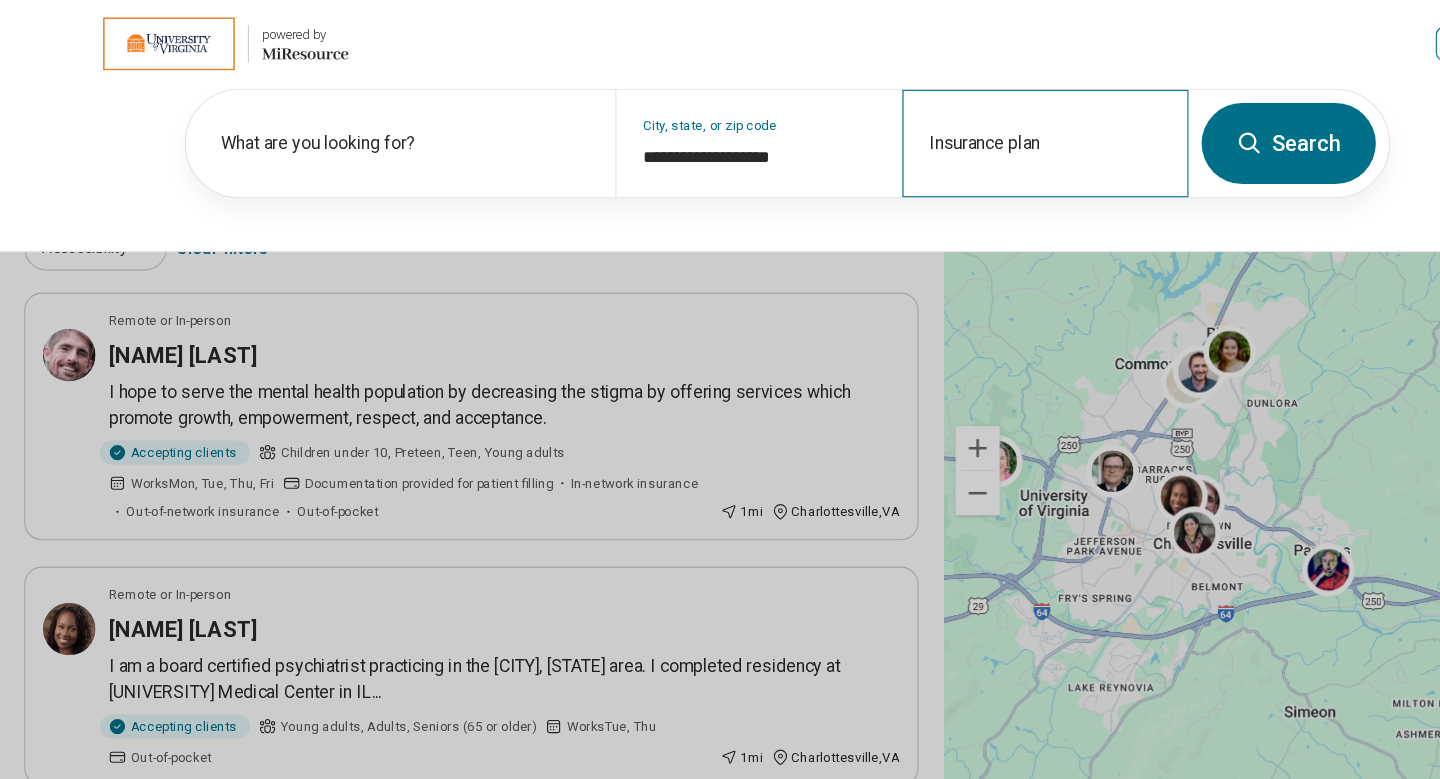 click on "Insurance plan" at bounding box center (955, 131) 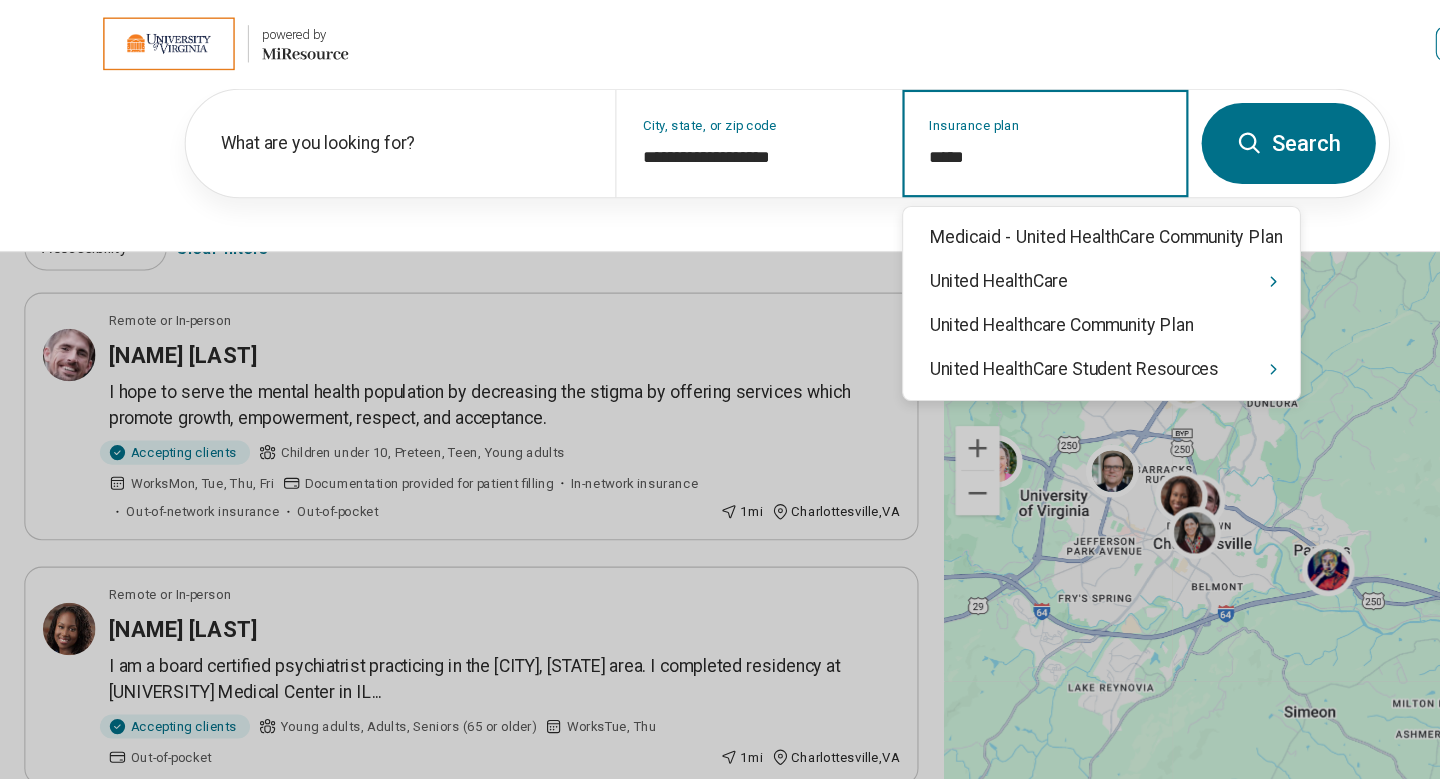 type on "******" 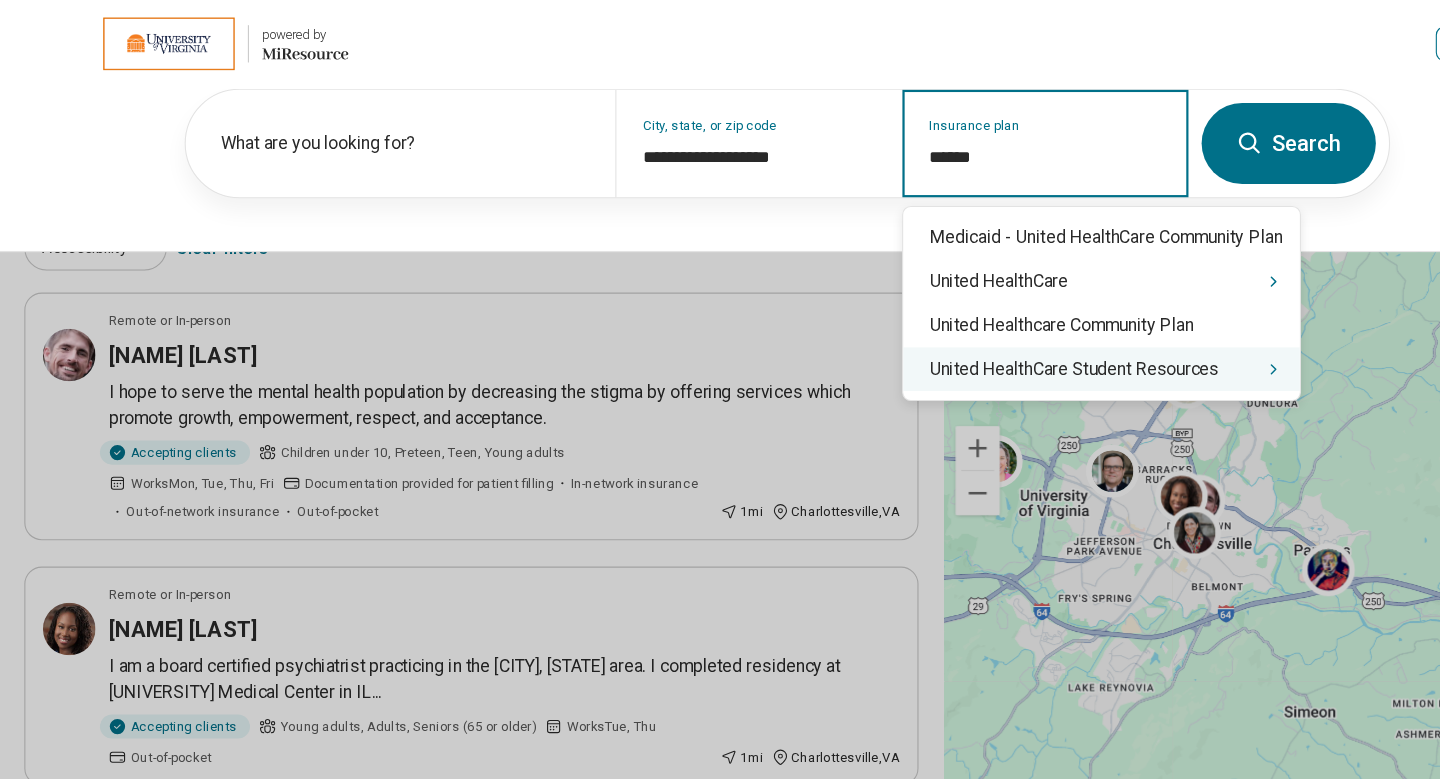 click on "United HealthCare Student Resources" at bounding box center (1007, 337) 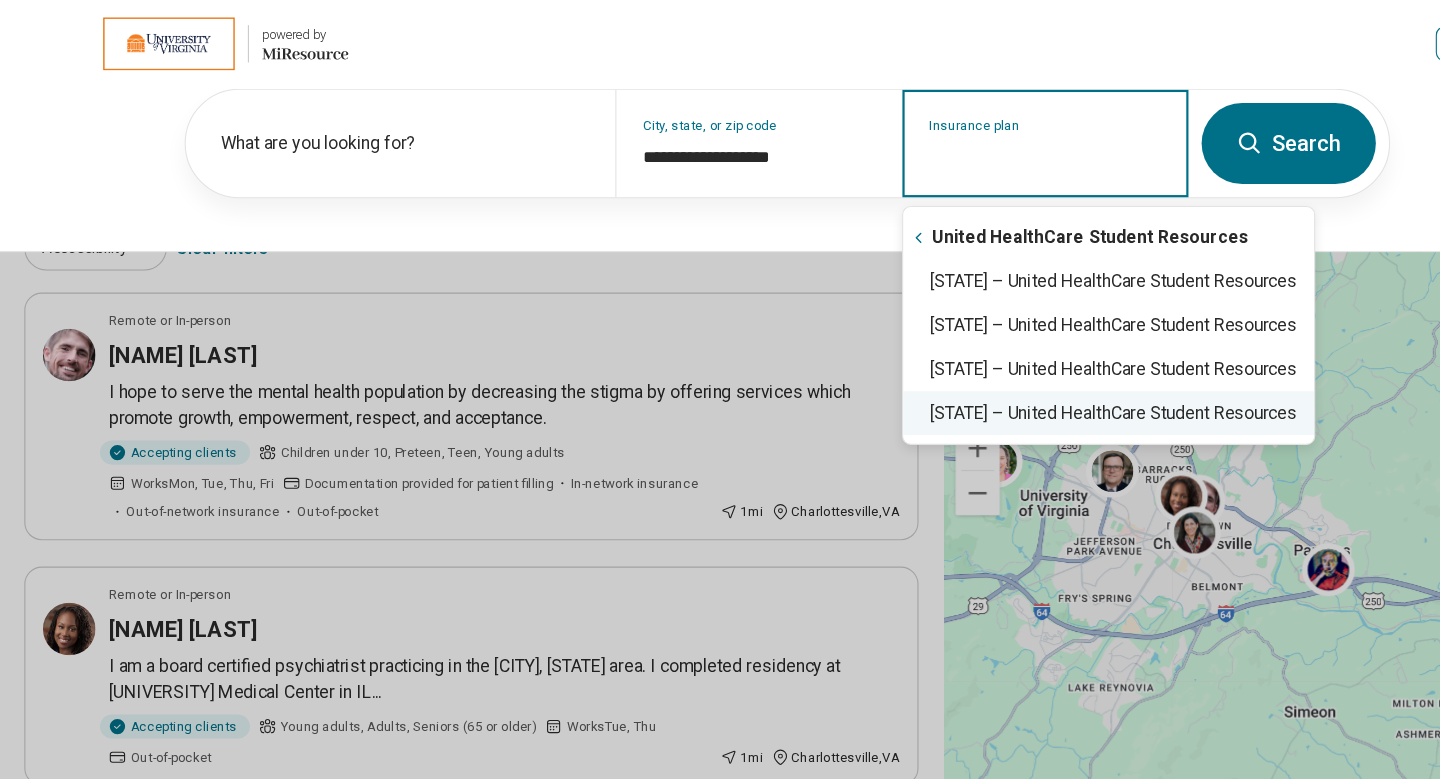 click on "Virginia – United HealthCare Student Resources" at bounding box center [1013, 377] 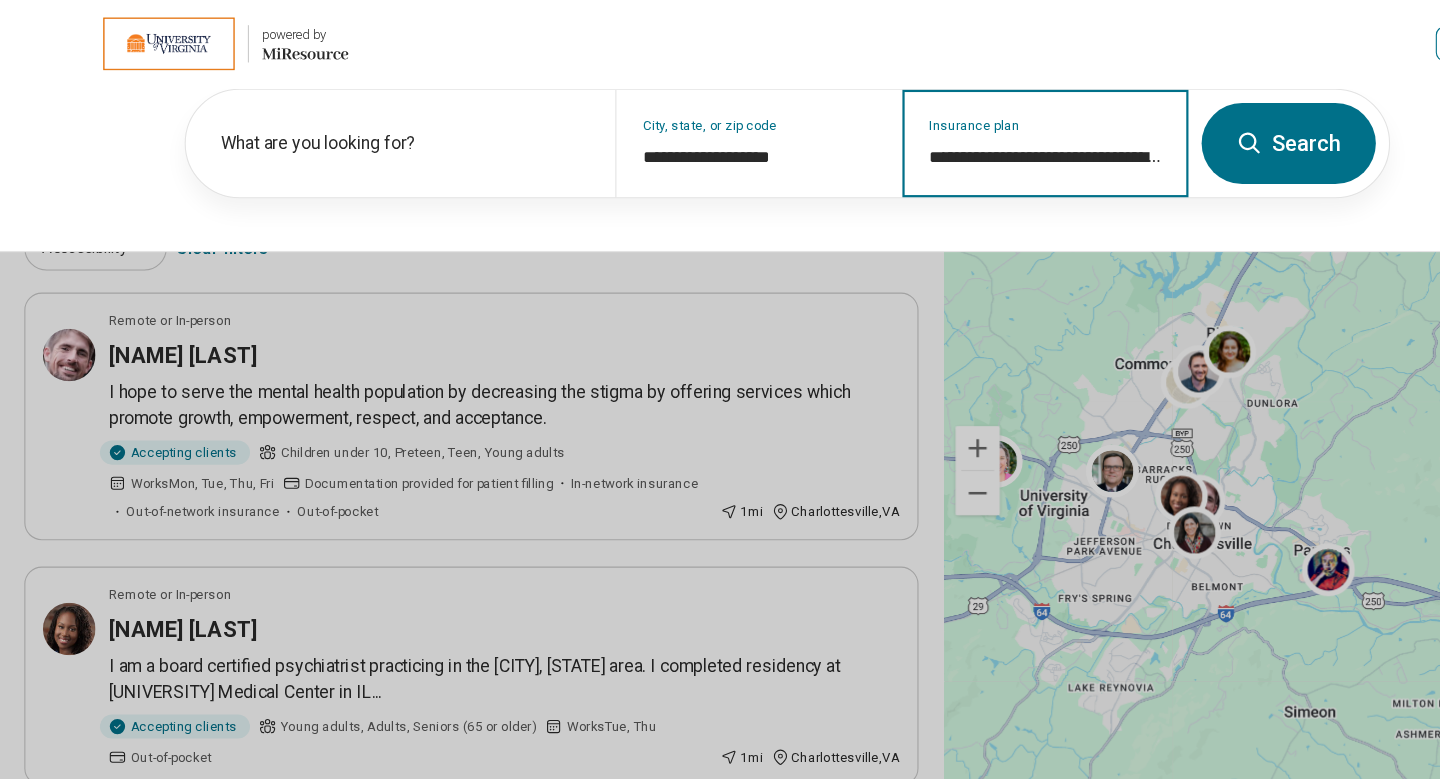 type on "**********" 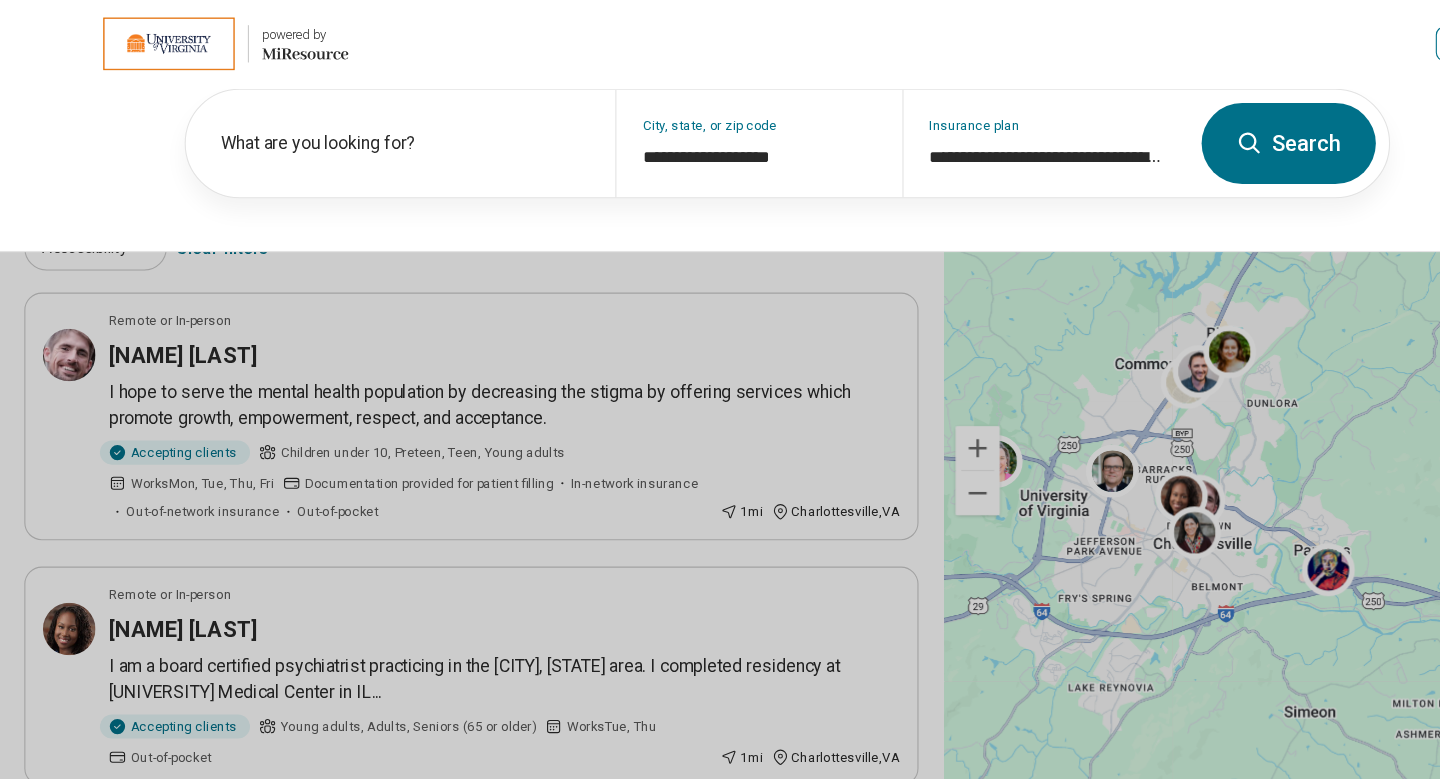 click on "Search" at bounding box center (1177, 131) 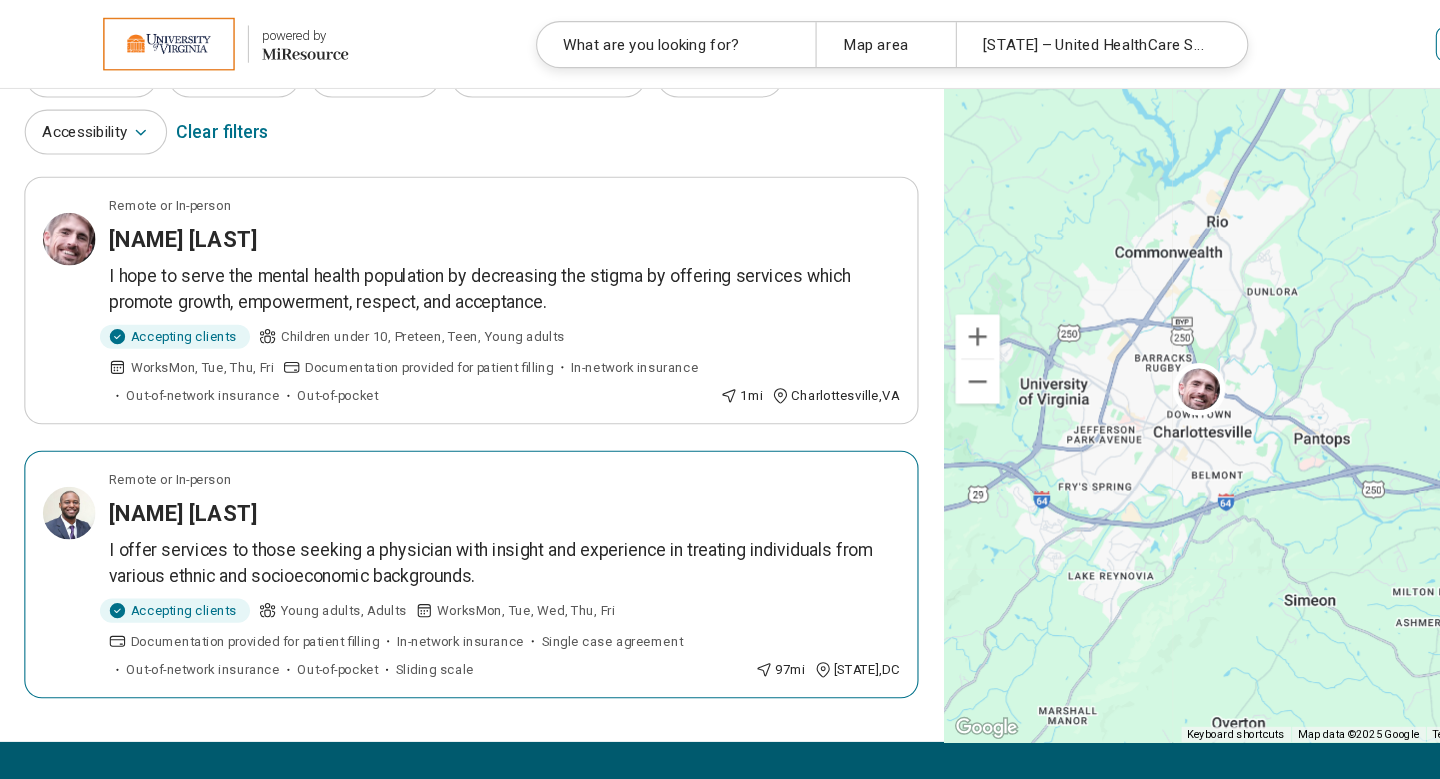 scroll, scrollTop: 68, scrollLeft: 0, axis: vertical 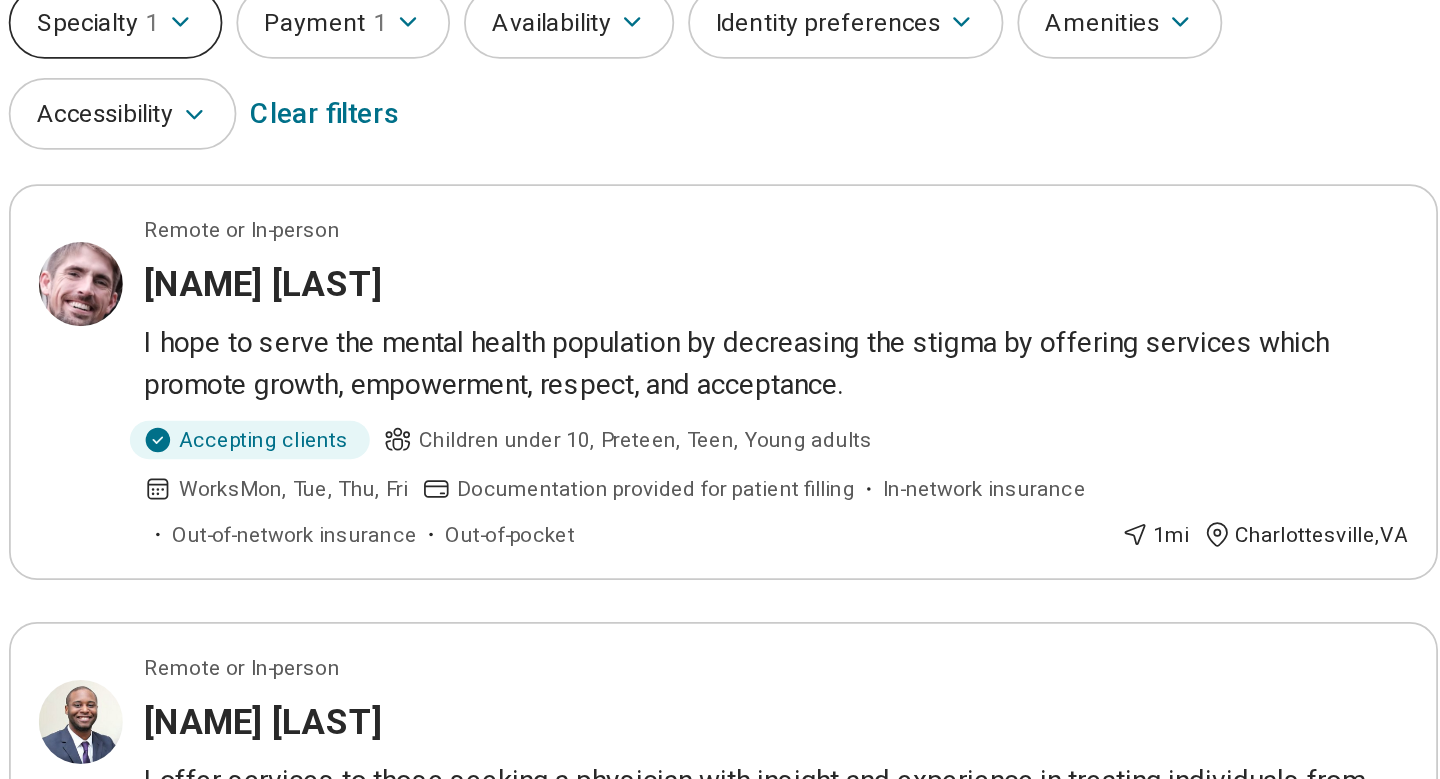 click 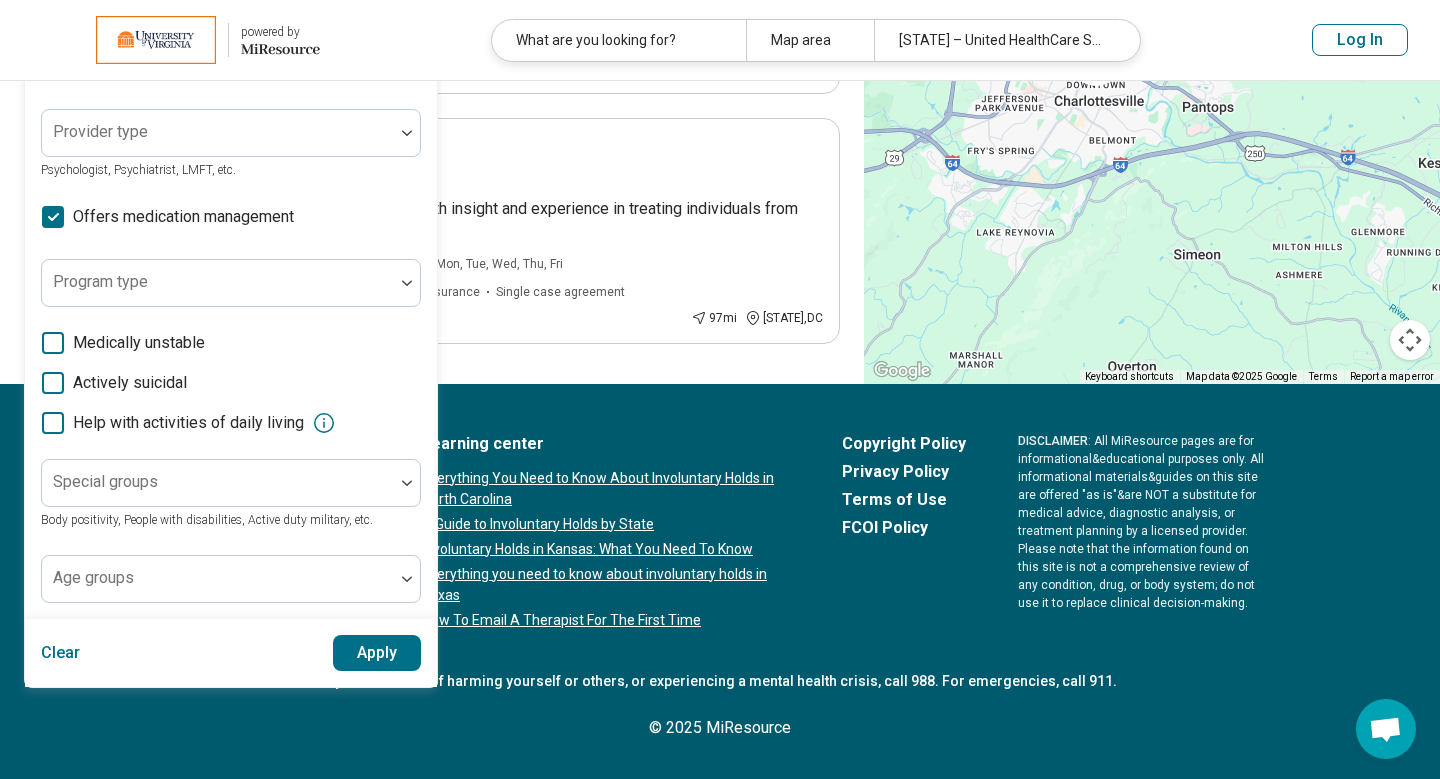 scroll, scrollTop: 0, scrollLeft: 0, axis: both 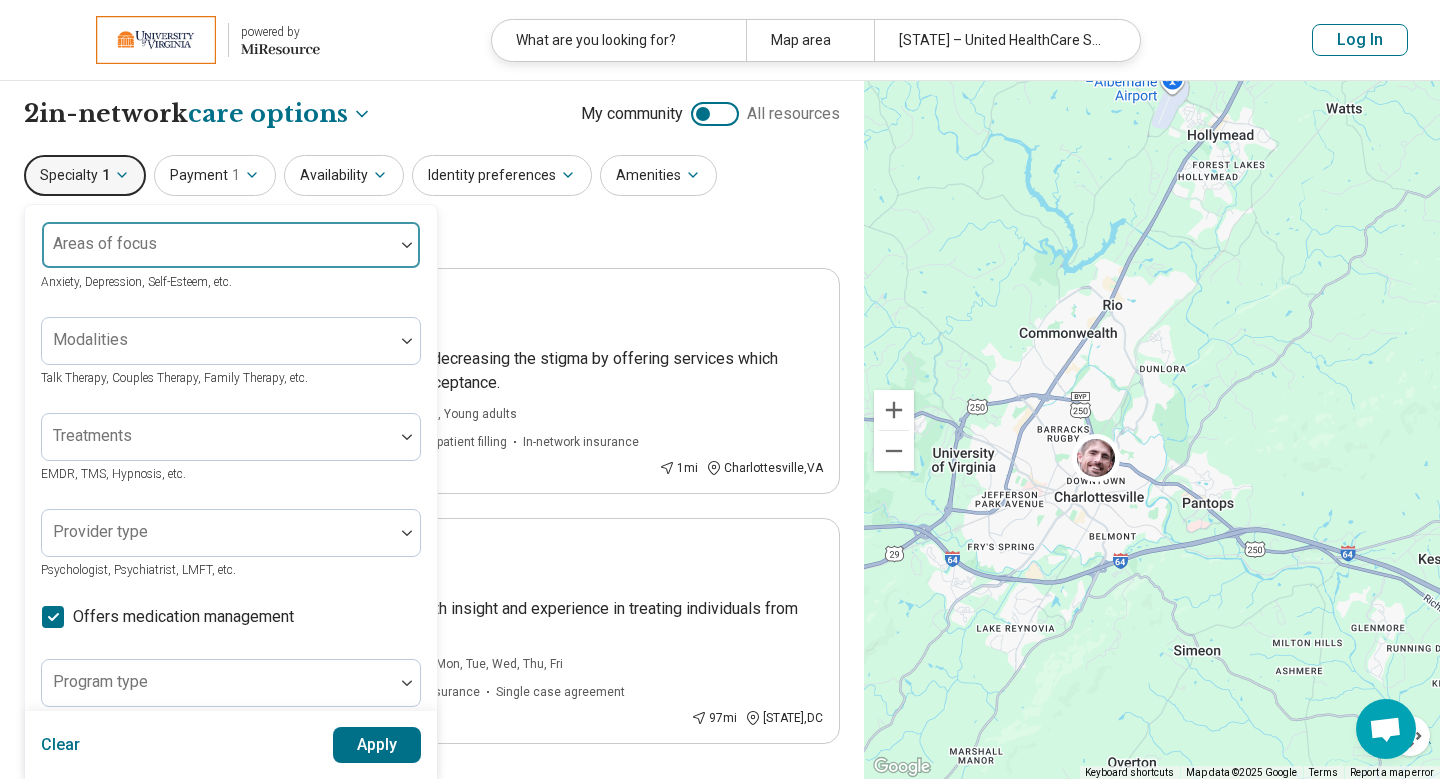 click at bounding box center [218, 253] 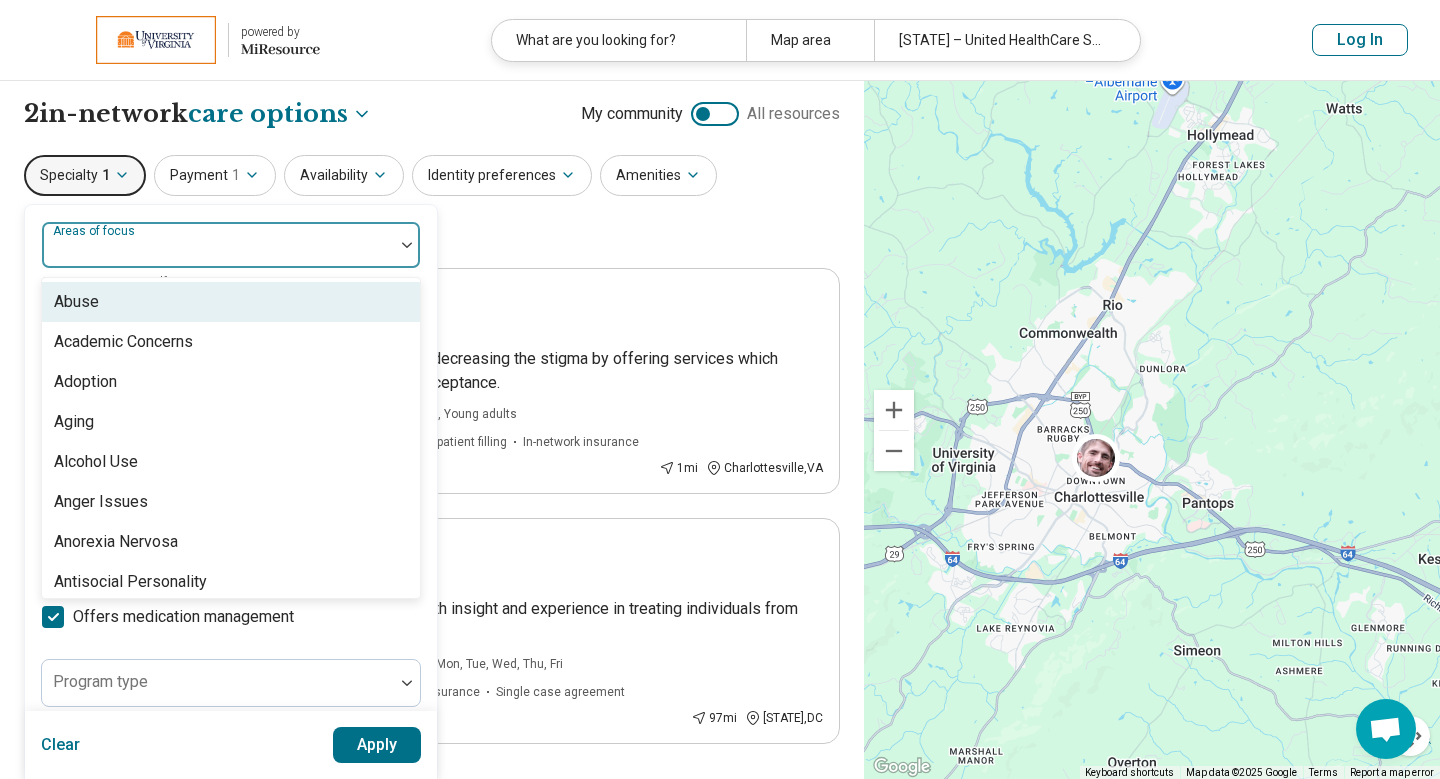 click at bounding box center [218, 253] 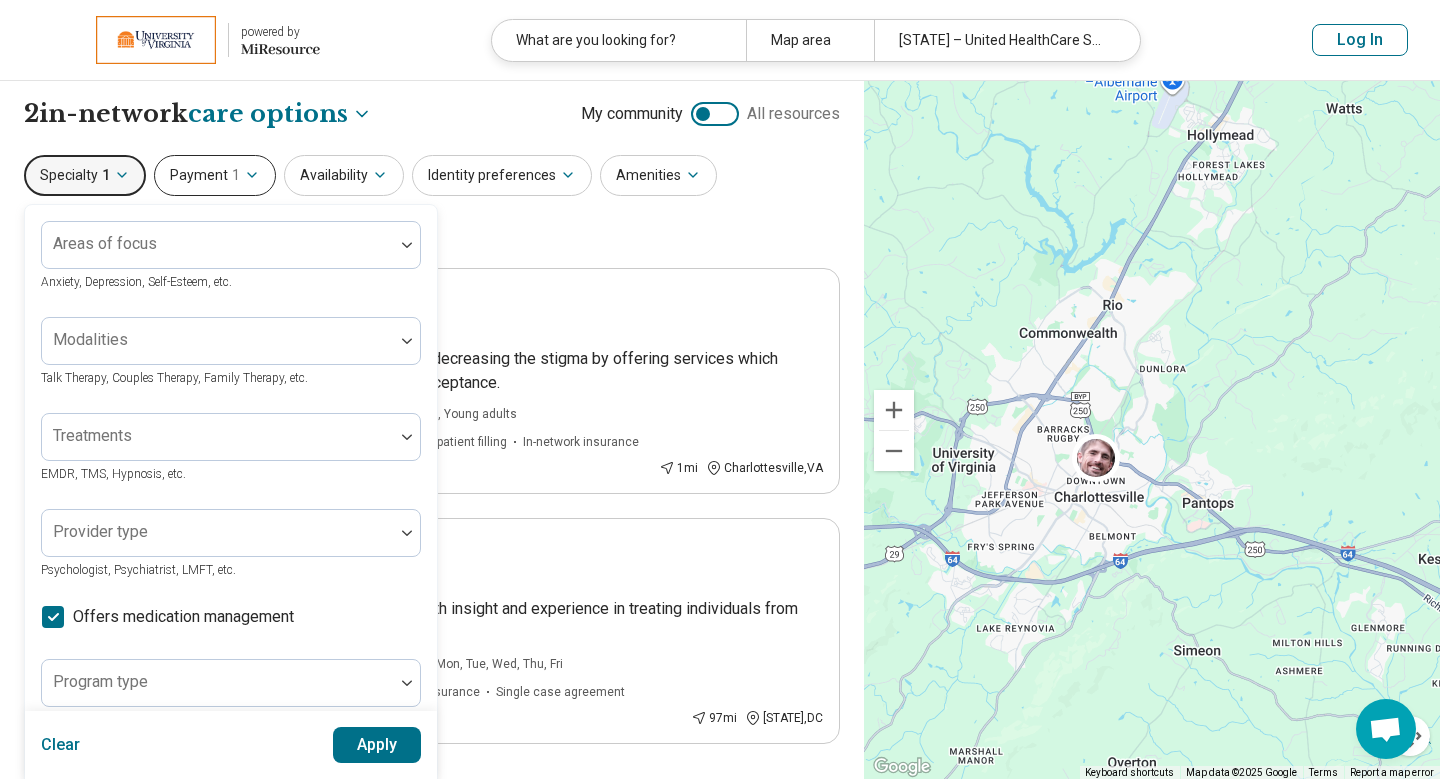 click 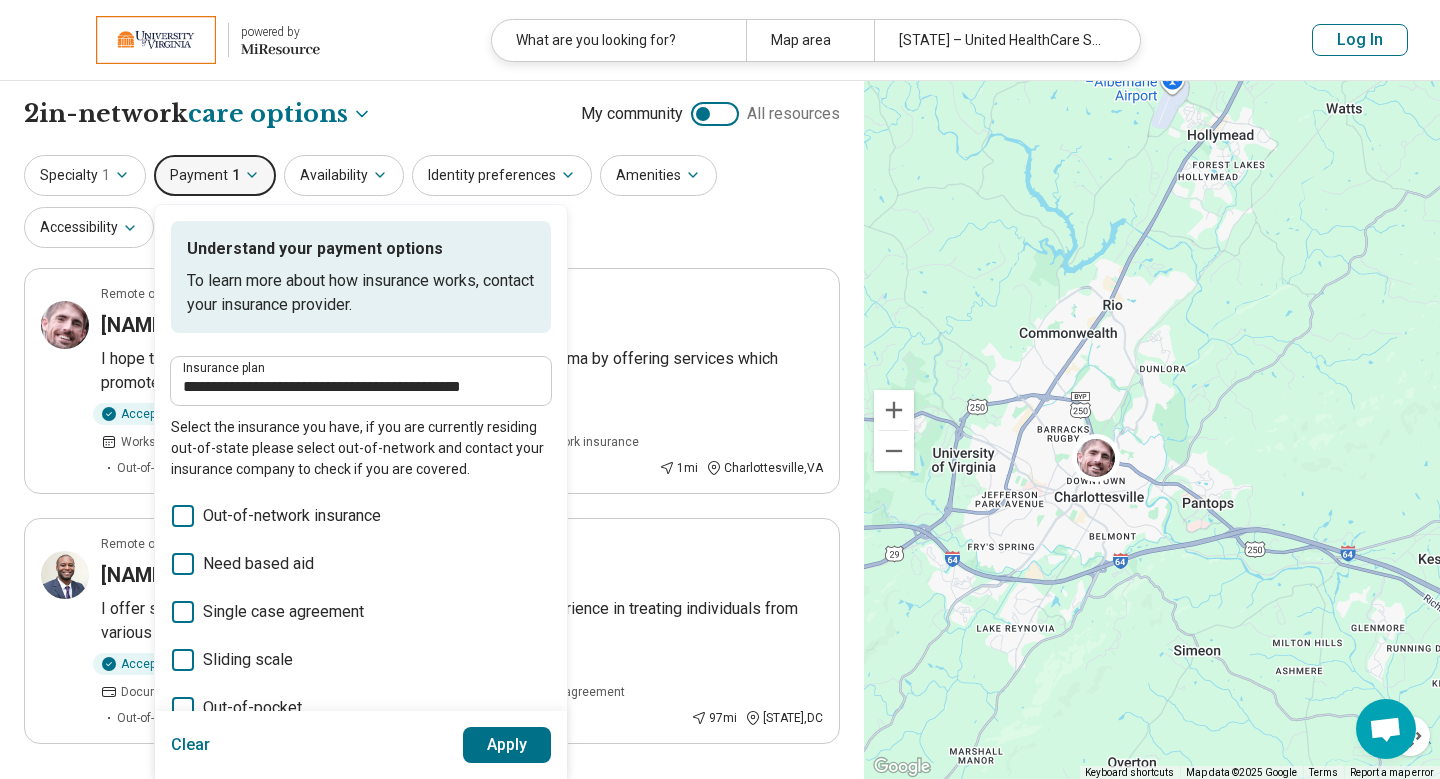 scroll, scrollTop: 229, scrollLeft: 0, axis: vertical 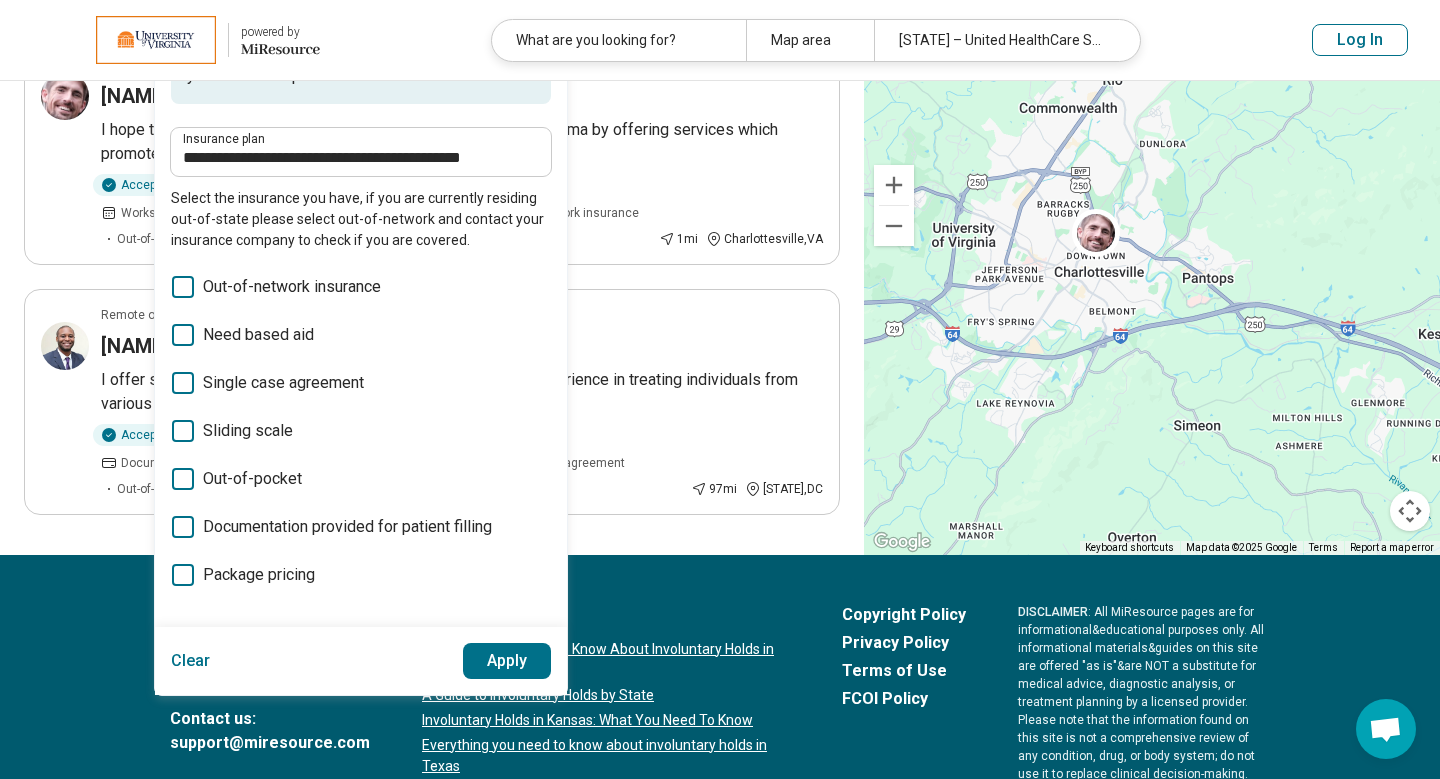 click on "Clear" at bounding box center (191, 661) 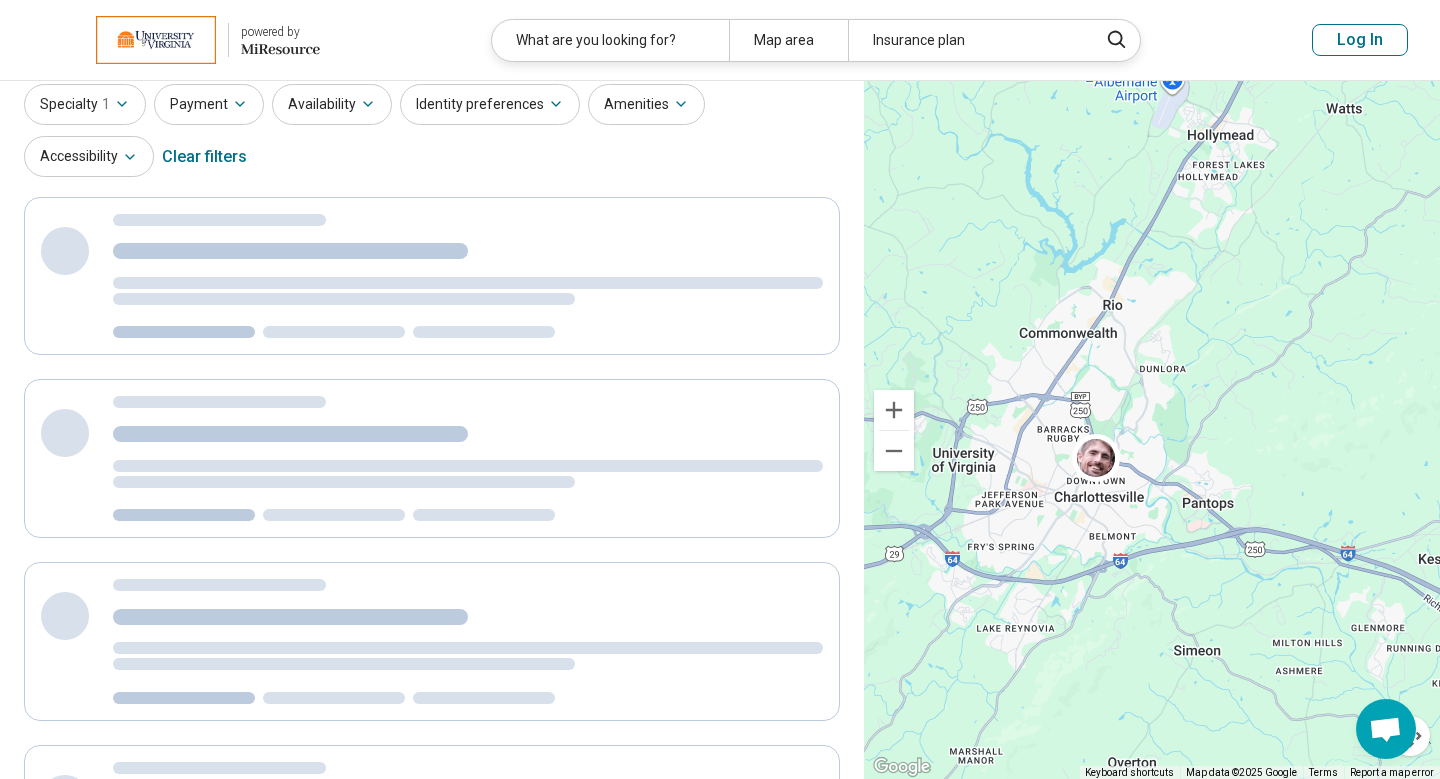 scroll, scrollTop: 0, scrollLeft: 0, axis: both 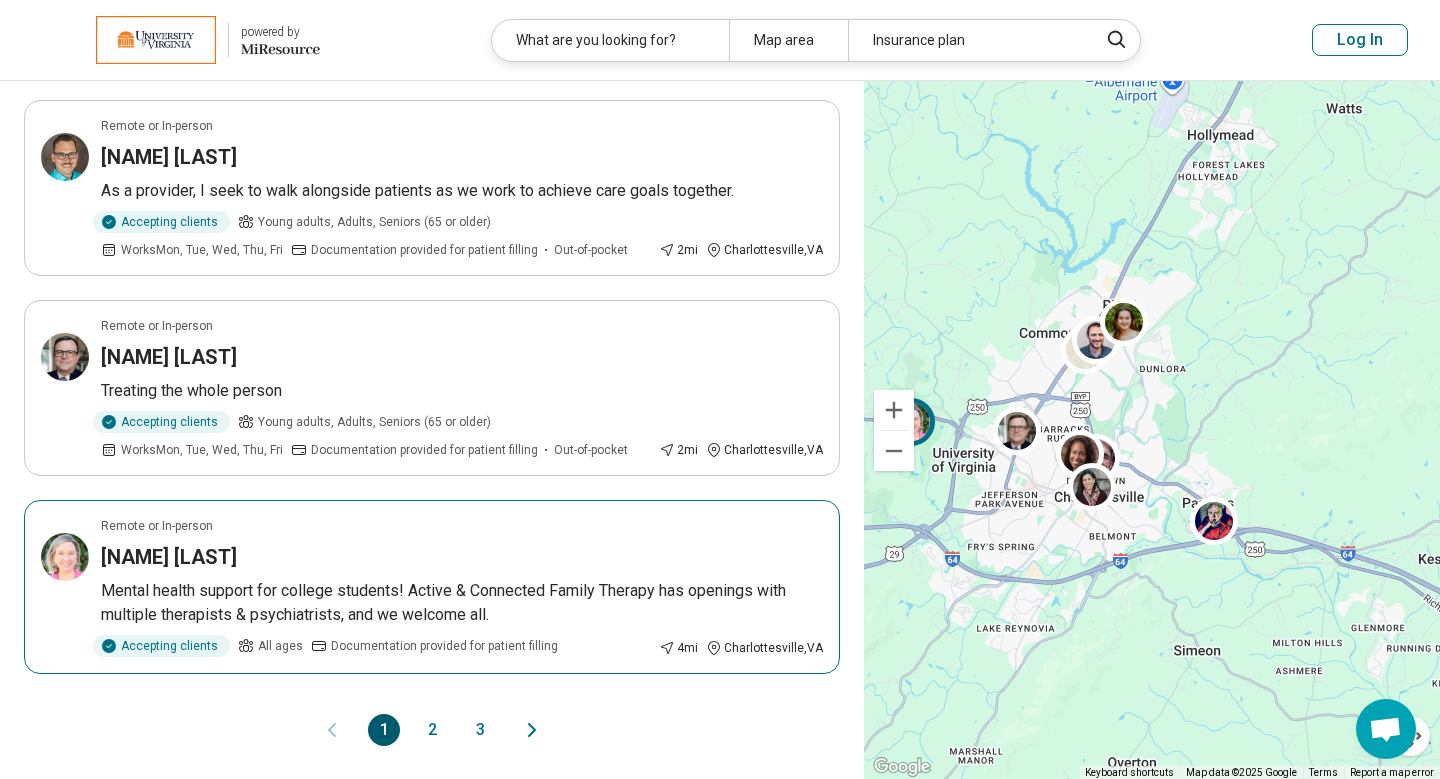 click on "Emily Young" at bounding box center [462, 557] 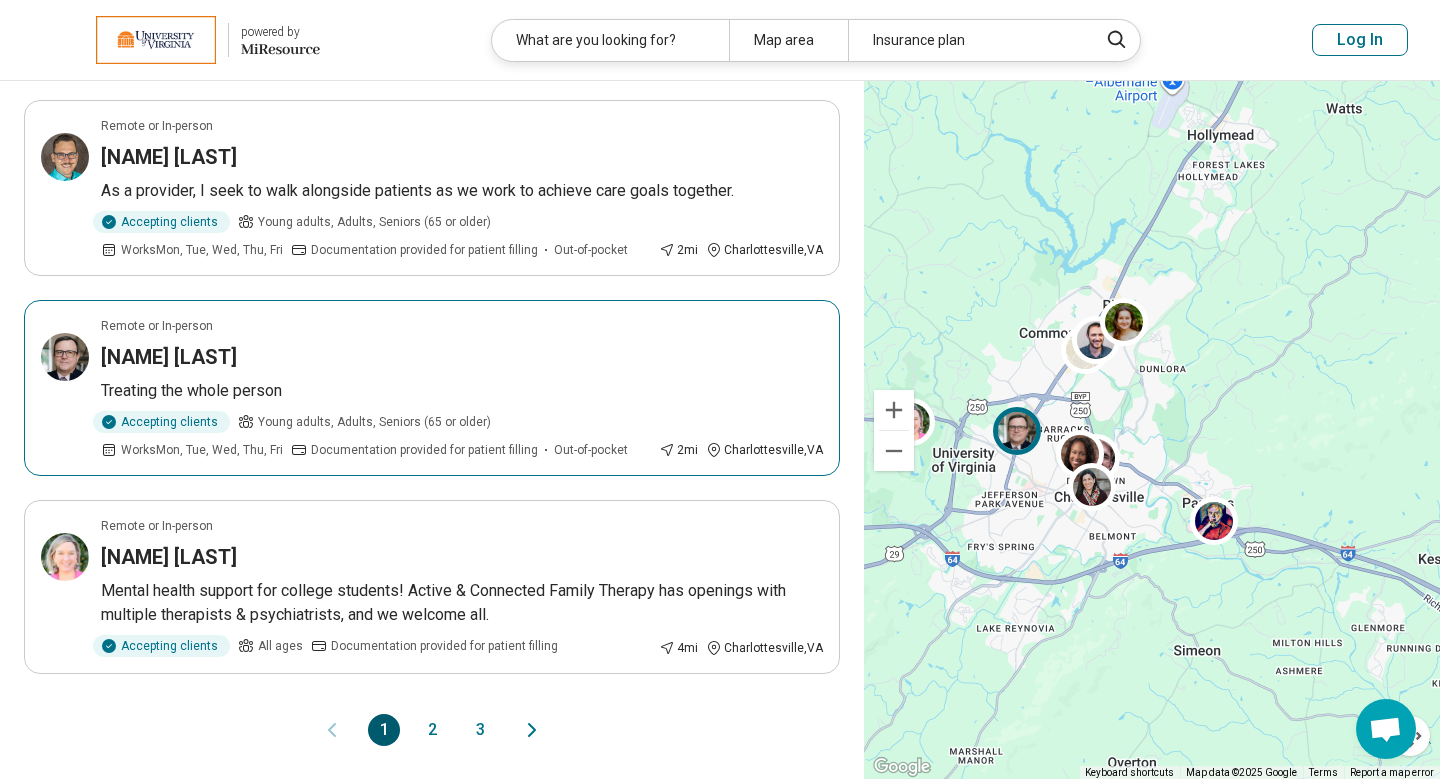 click on "David Hamilton" at bounding box center (462, 357) 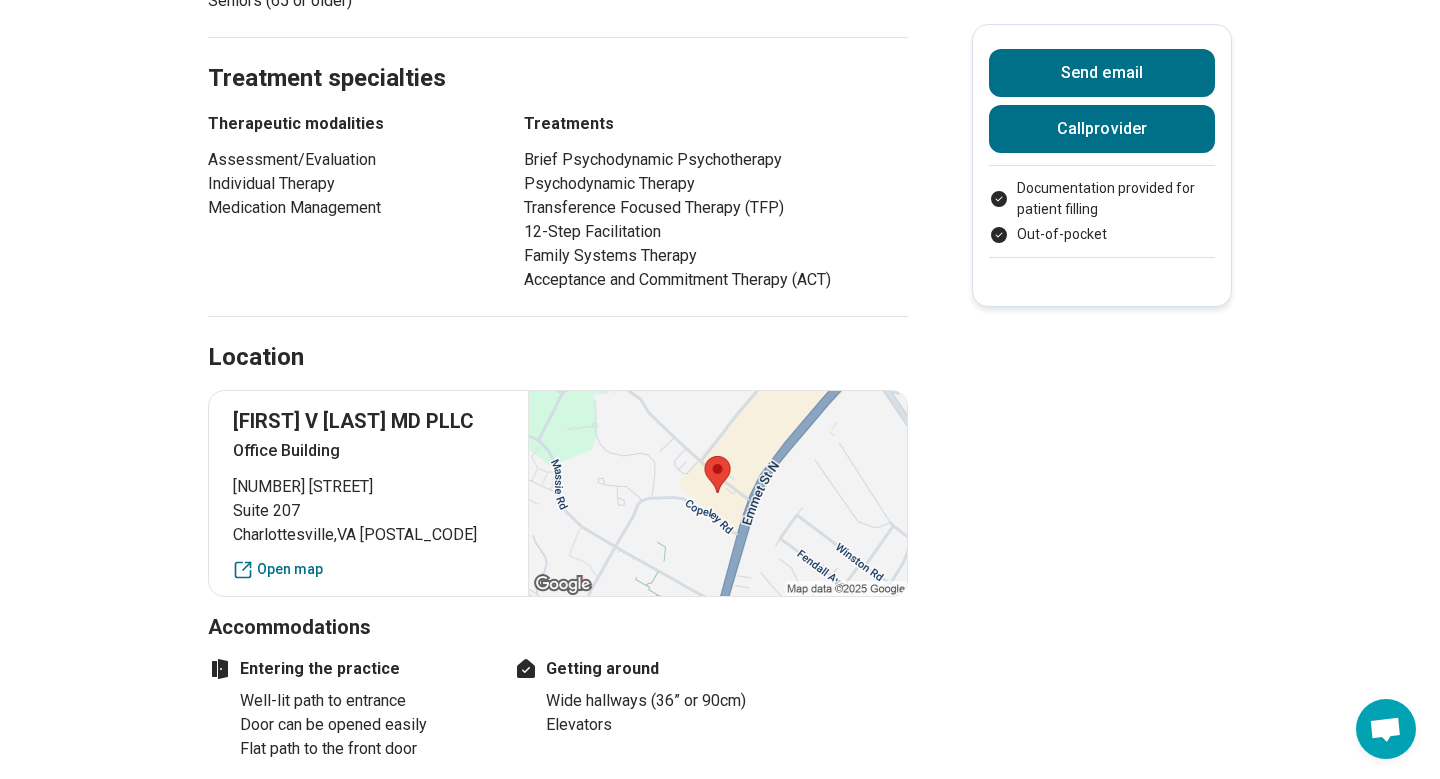 scroll, scrollTop: 0, scrollLeft: 0, axis: both 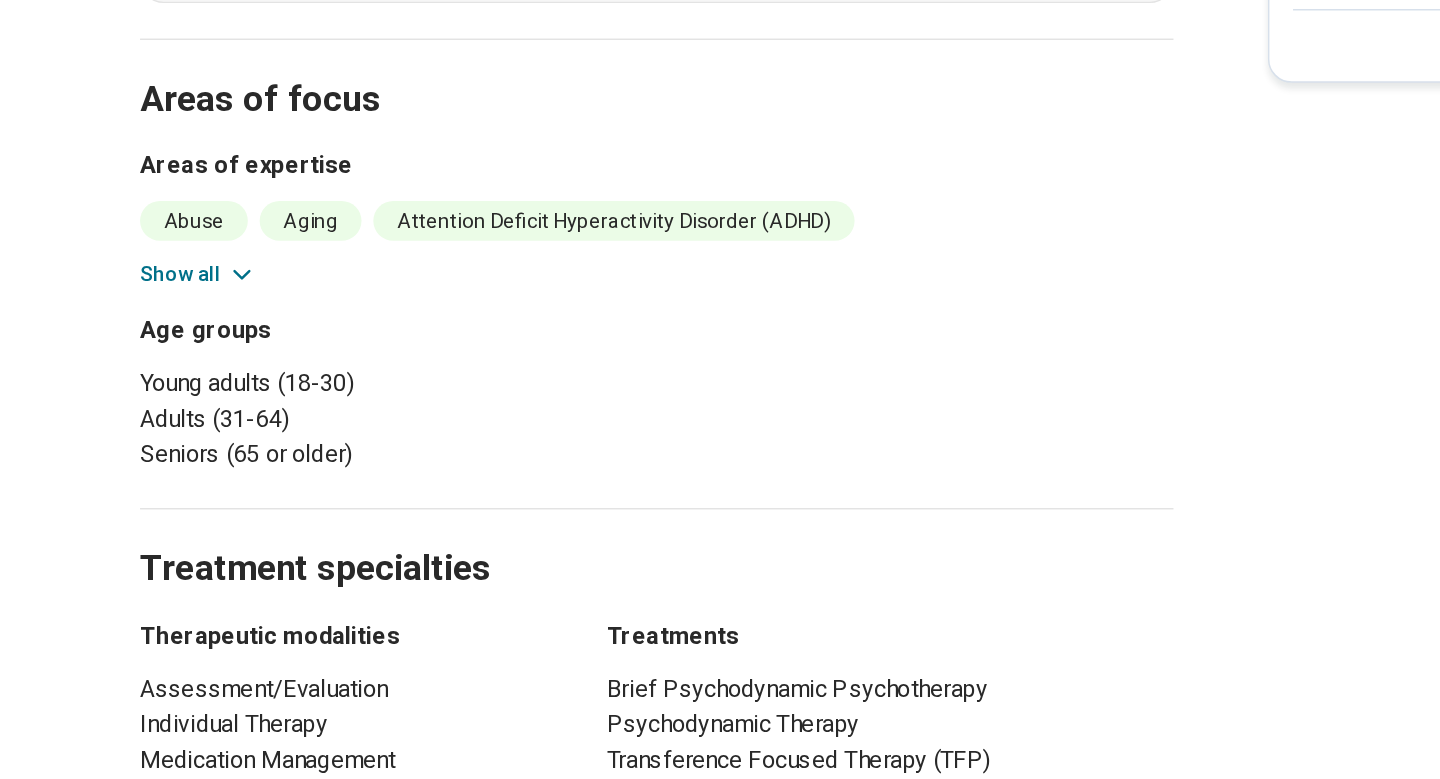 click on "Show all" at bounding box center (247, 436) 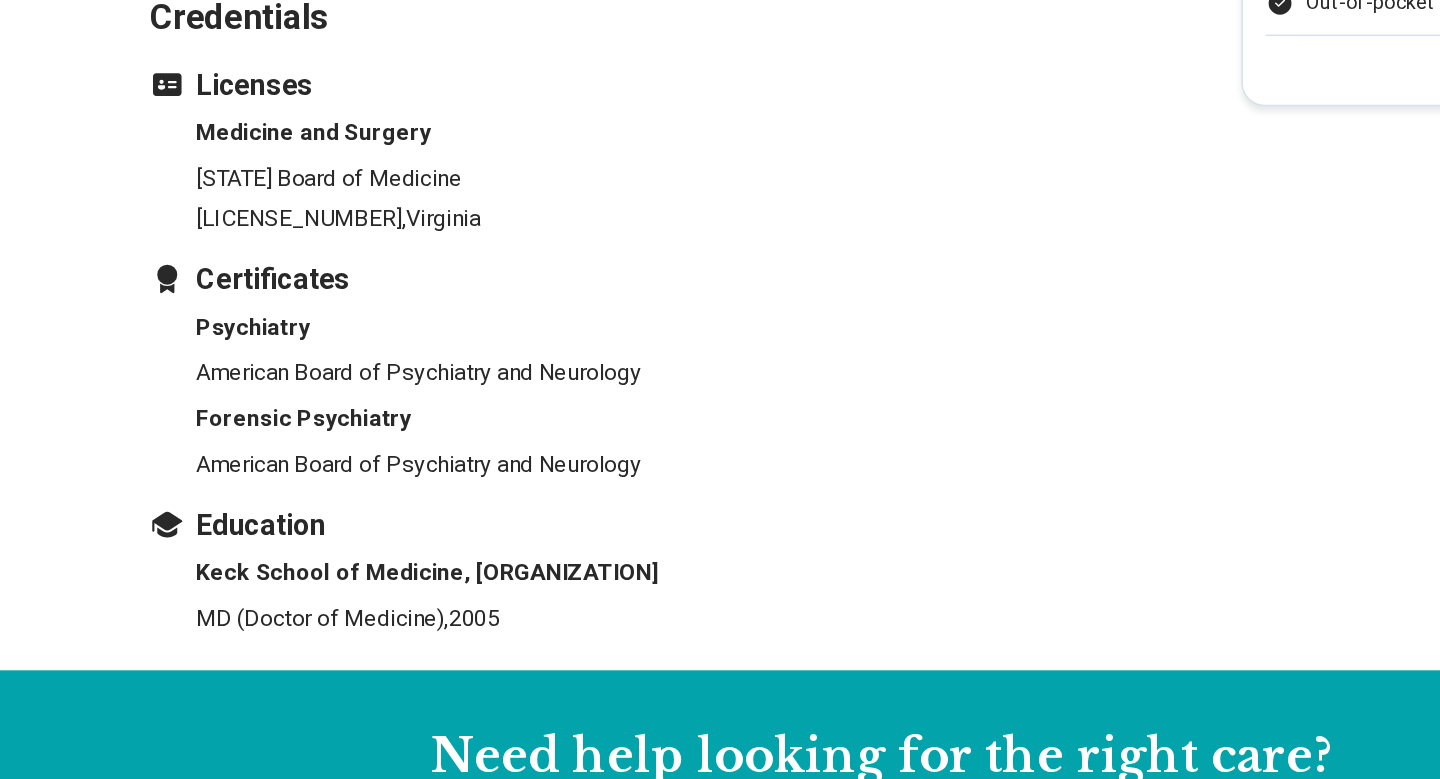 scroll, scrollTop: 2377, scrollLeft: 0, axis: vertical 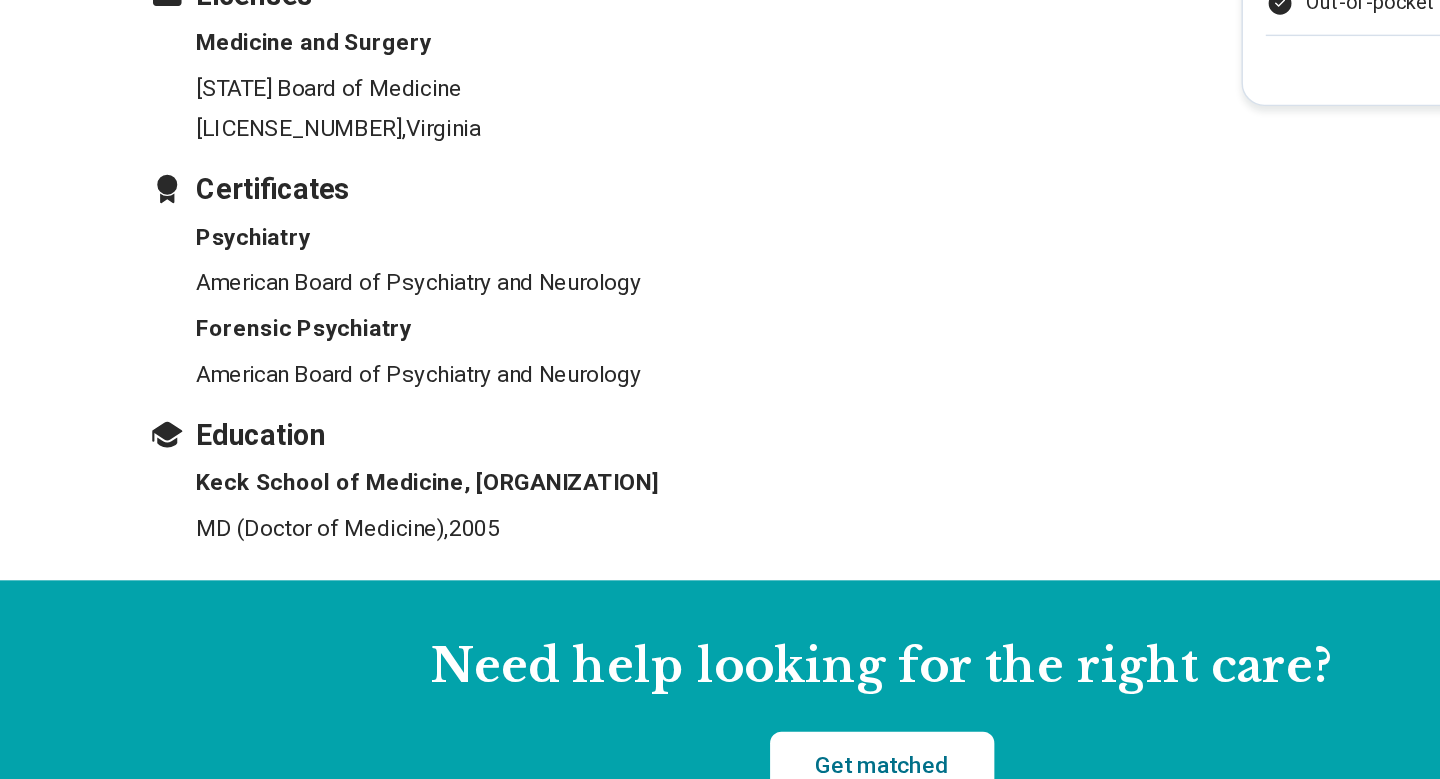 type 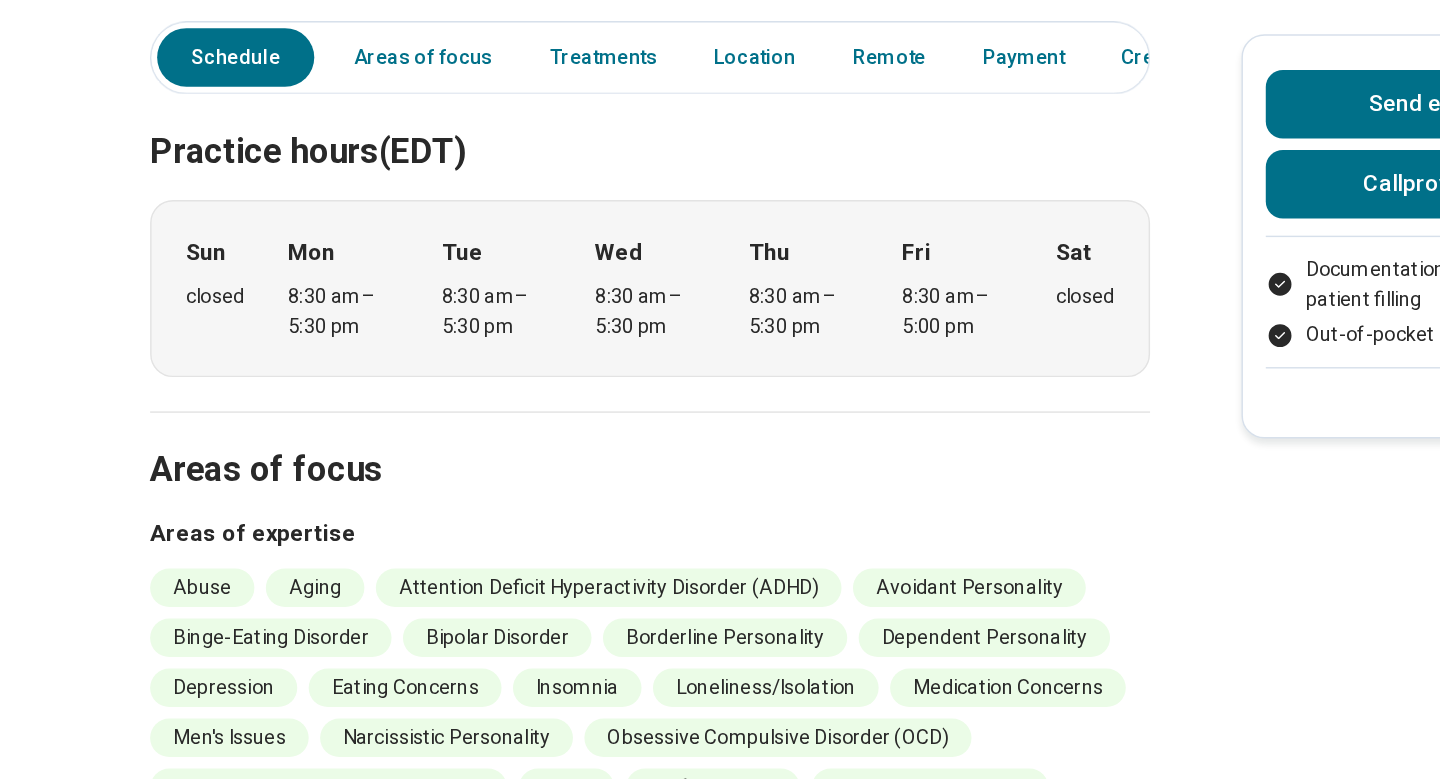 scroll, scrollTop: 0, scrollLeft: 0, axis: both 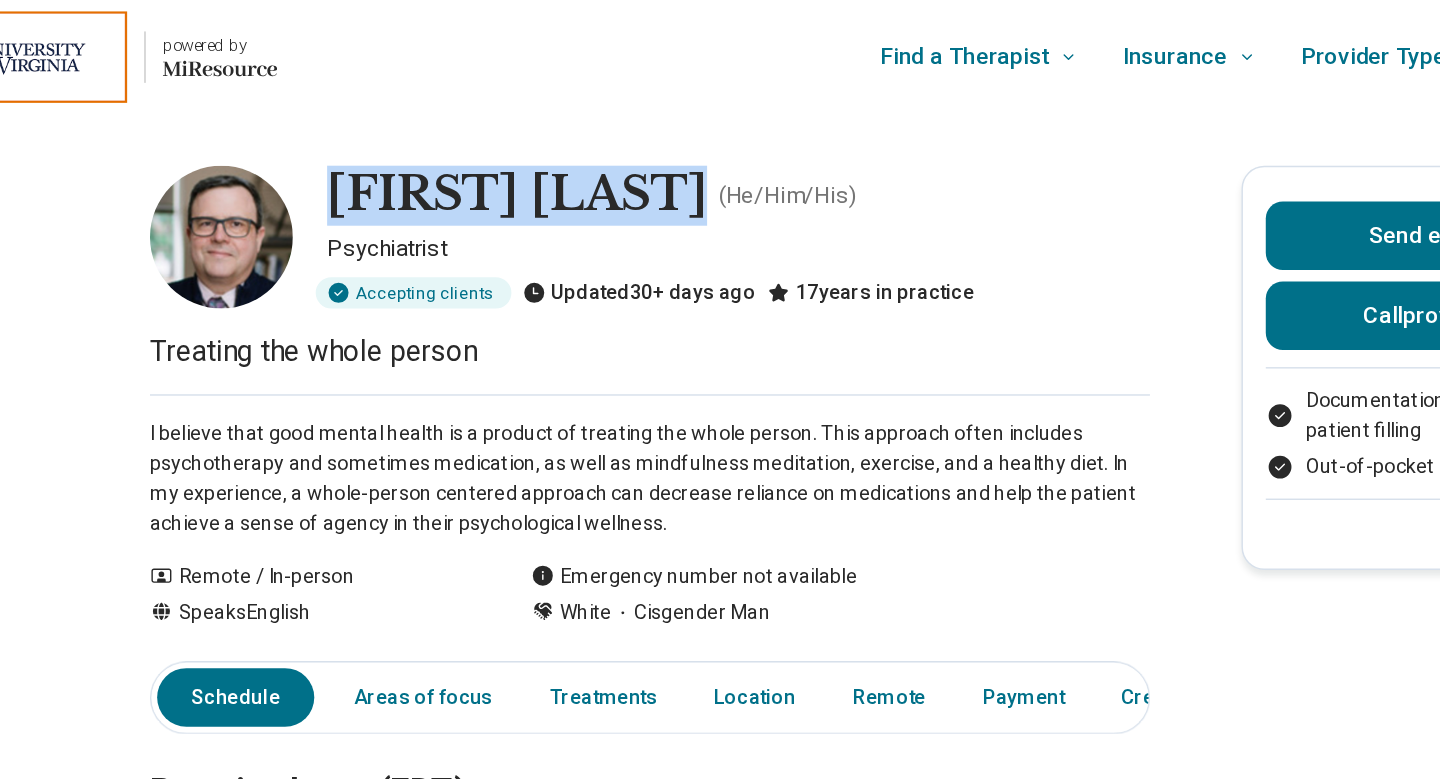 drag, startPoint x: 328, startPoint y: 132, endPoint x: 595, endPoint y: 134, distance: 267.00748 